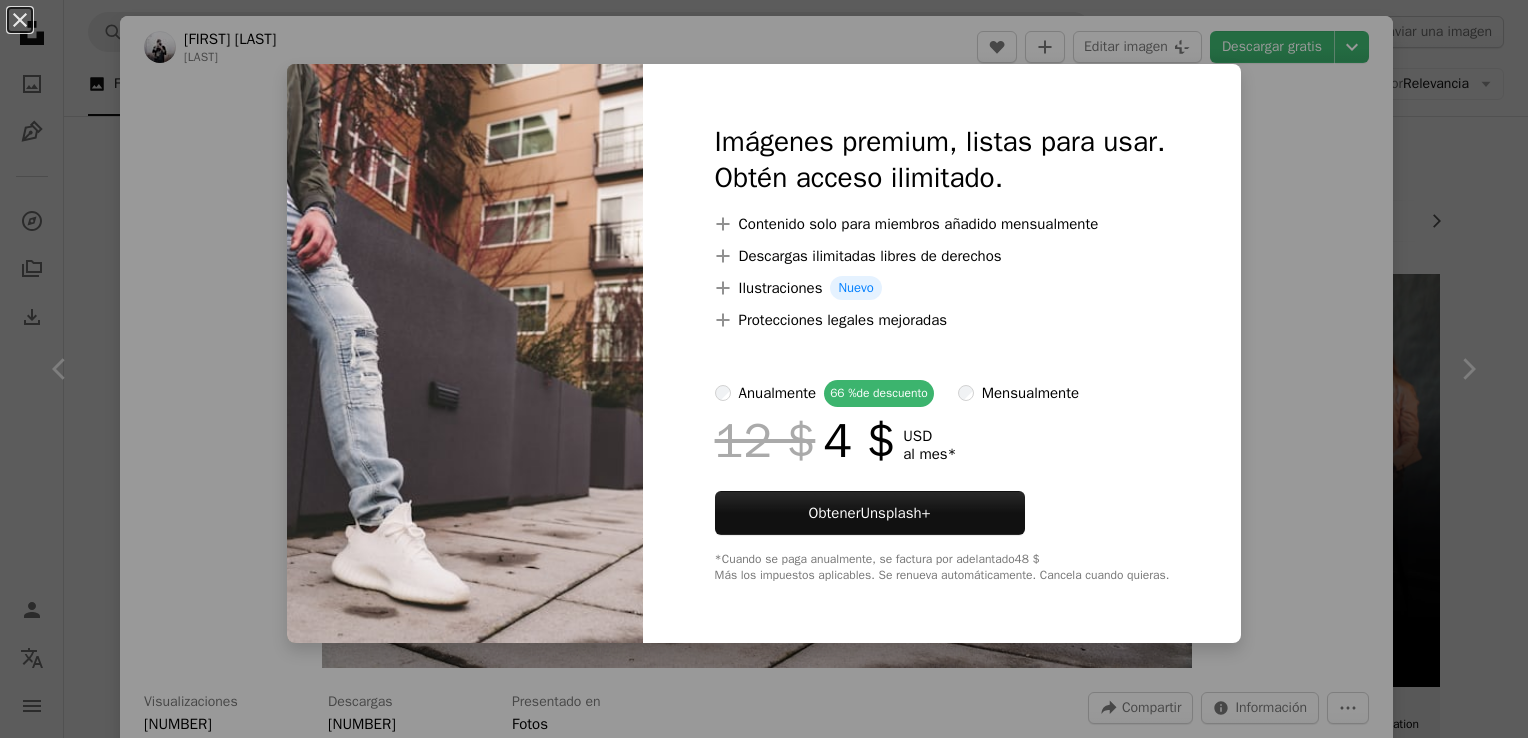 scroll, scrollTop: 3800, scrollLeft: 0, axis: vertical 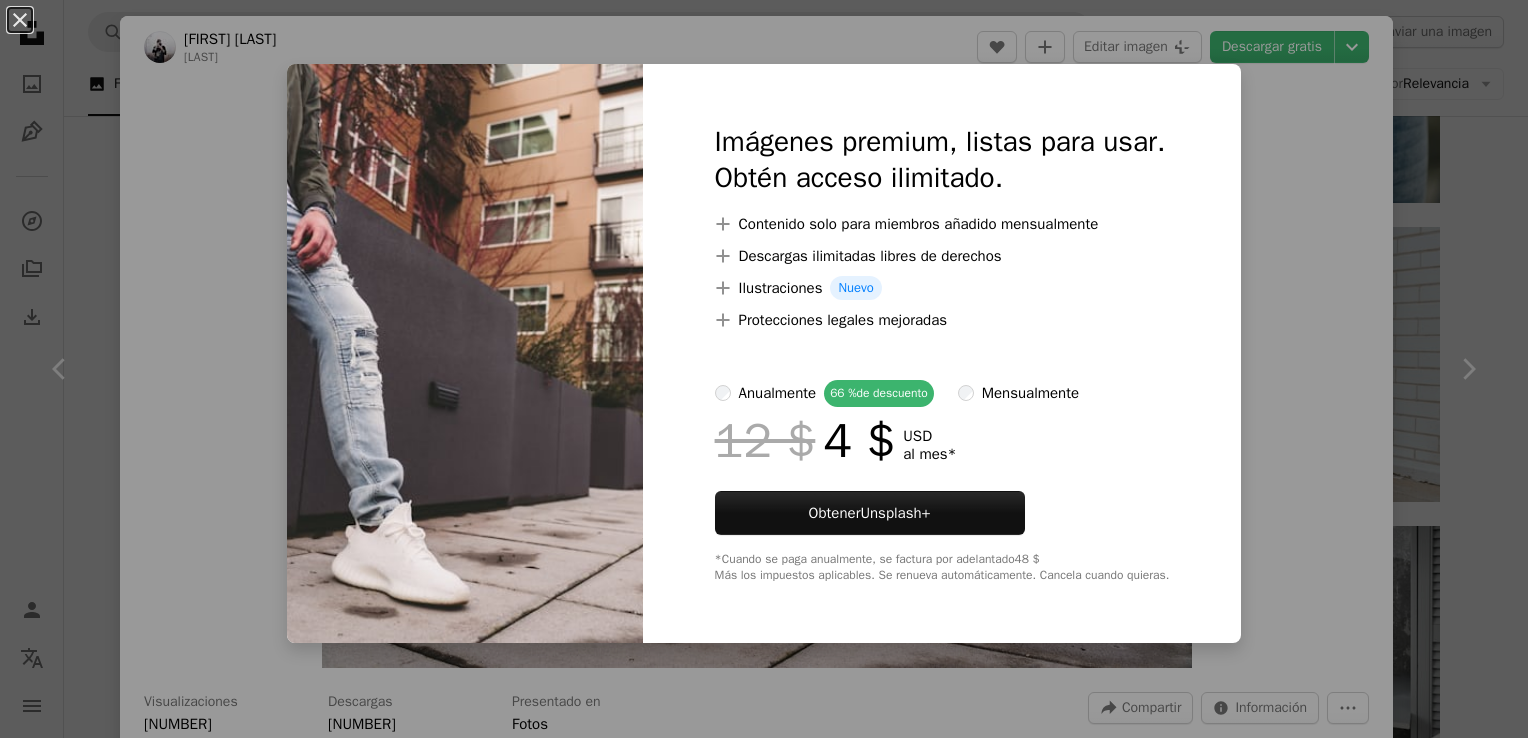 click on "An X shape Imágenes premium, listas para usar. Obtén acceso ilimitado. A plus sign Contenido solo para miembros añadido mensualmente A plus sign Descargas ilimitadas libres de derechos A plus sign Ilustraciones  Nuevo A plus sign Protecciones legales mejoradas anualmente 66 %  de descuento mensualmente 12 $   4 $ USD al mes * Obtener  Unsplash+ *Cuando se paga anualmente, se factura por adelantado  48 $ Más los impuestos aplicables. Se renueva automáticamente. Cancela cuando quieras." at bounding box center (764, 369) 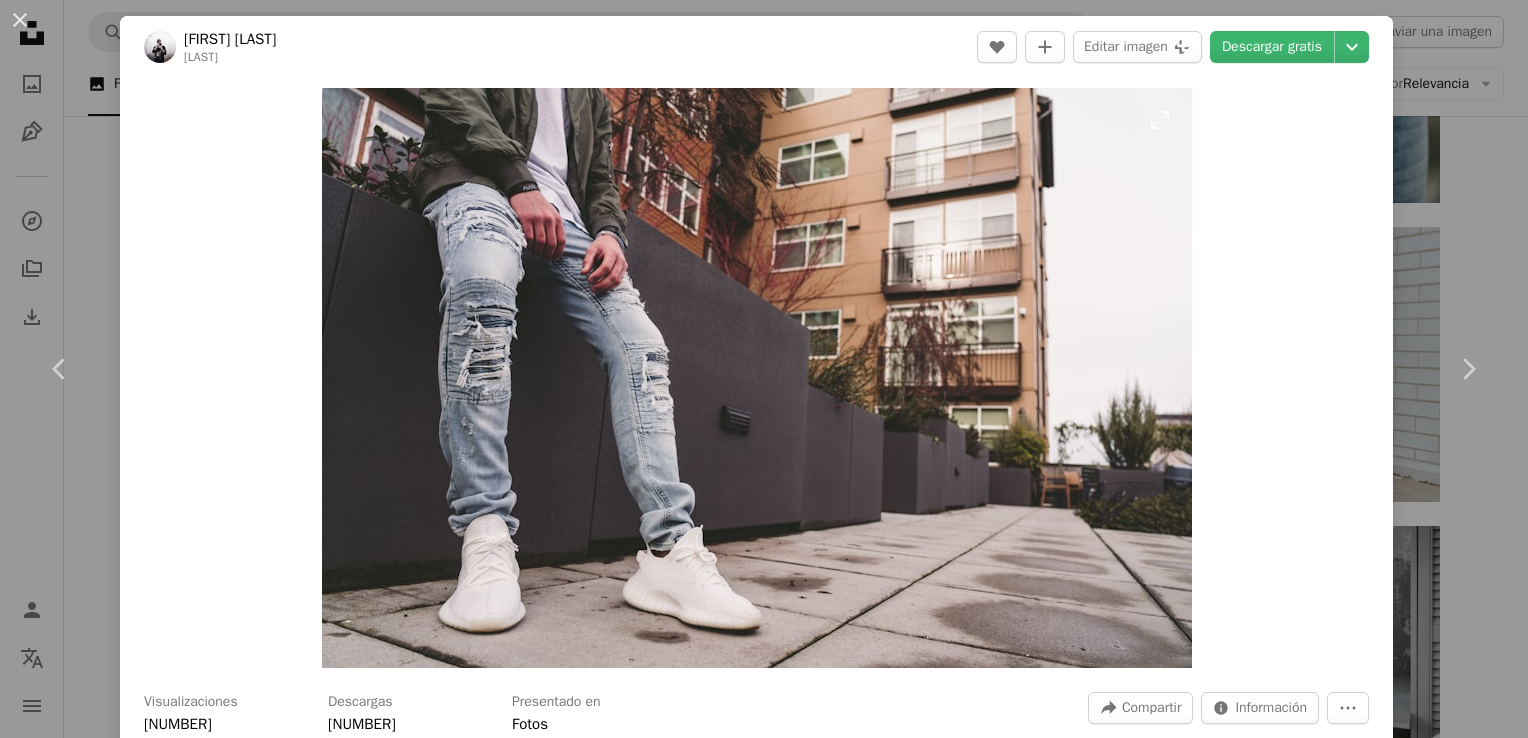 click at bounding box center [757, 378] 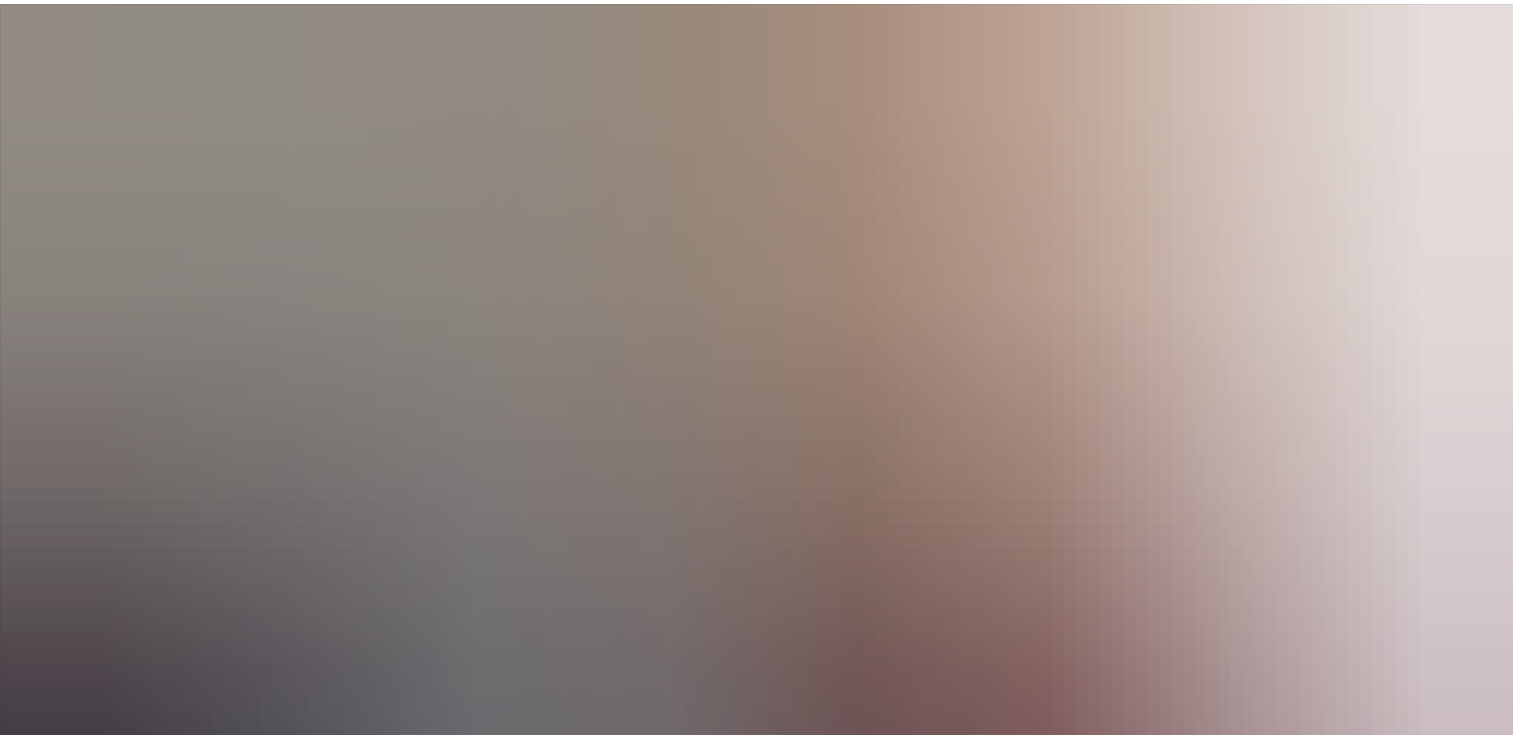 scroll, scrollTop: 131, scrollLeft: 0, axis: vertical 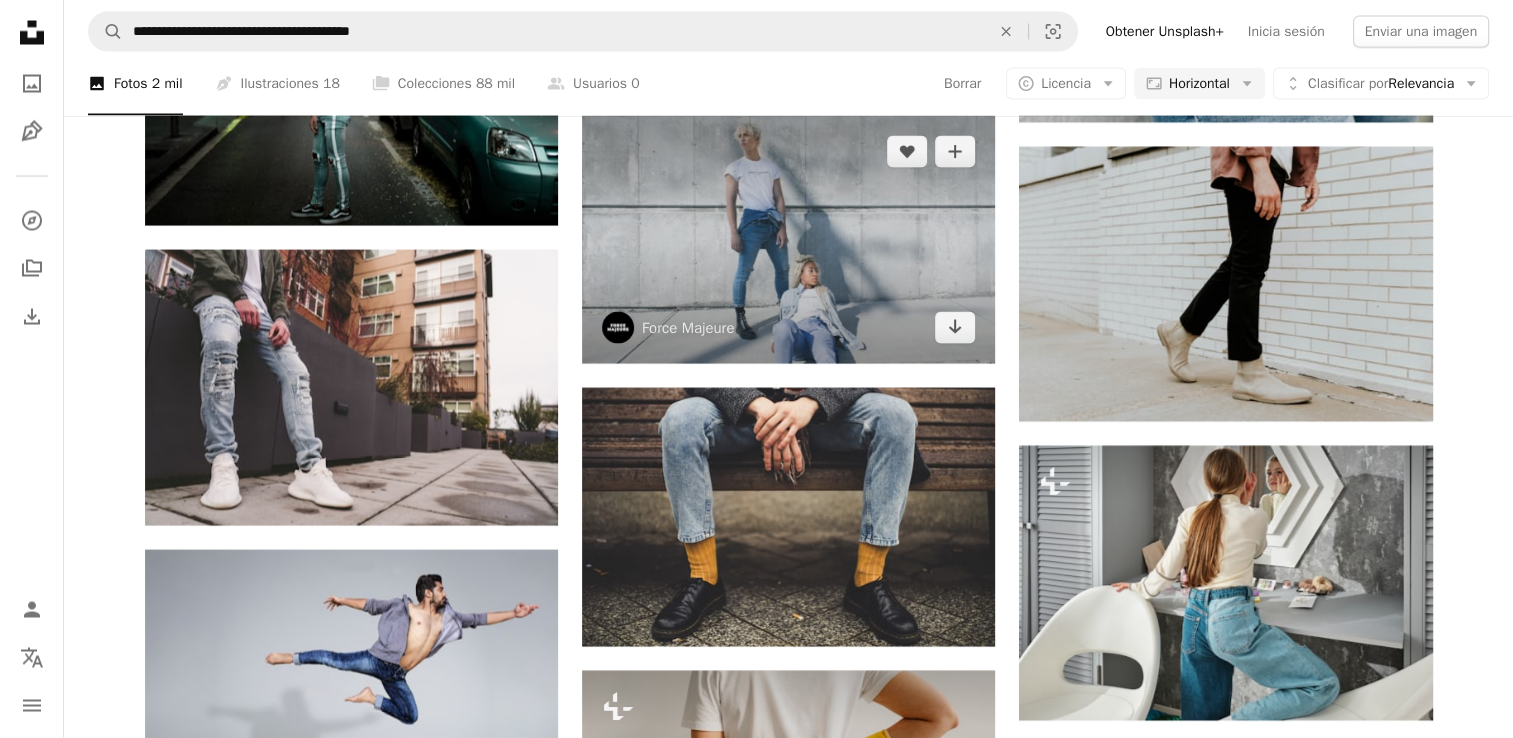 click at bounding box center (788, 240) 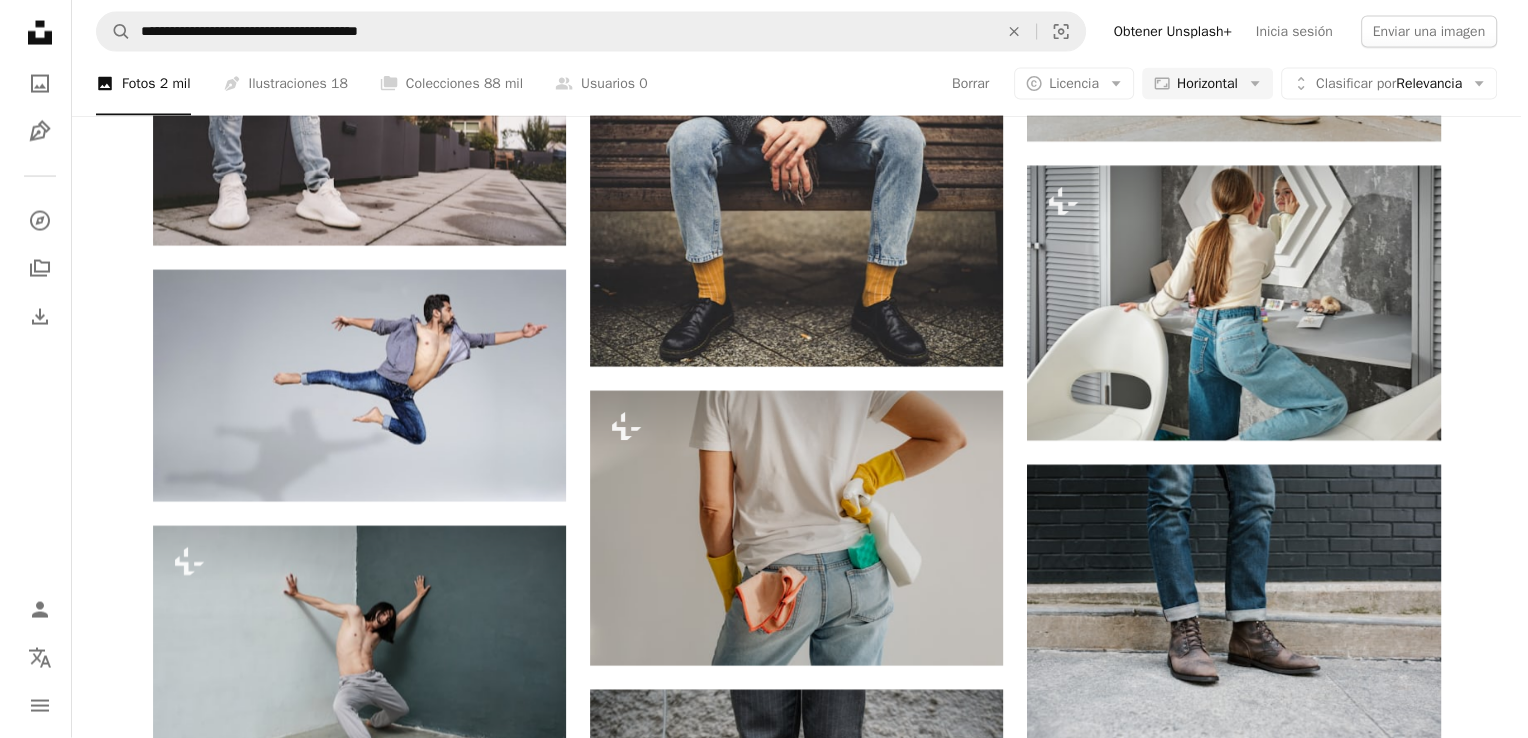 scroll, scrollTop: 4200, scrollLeft: 0, axis: vertical 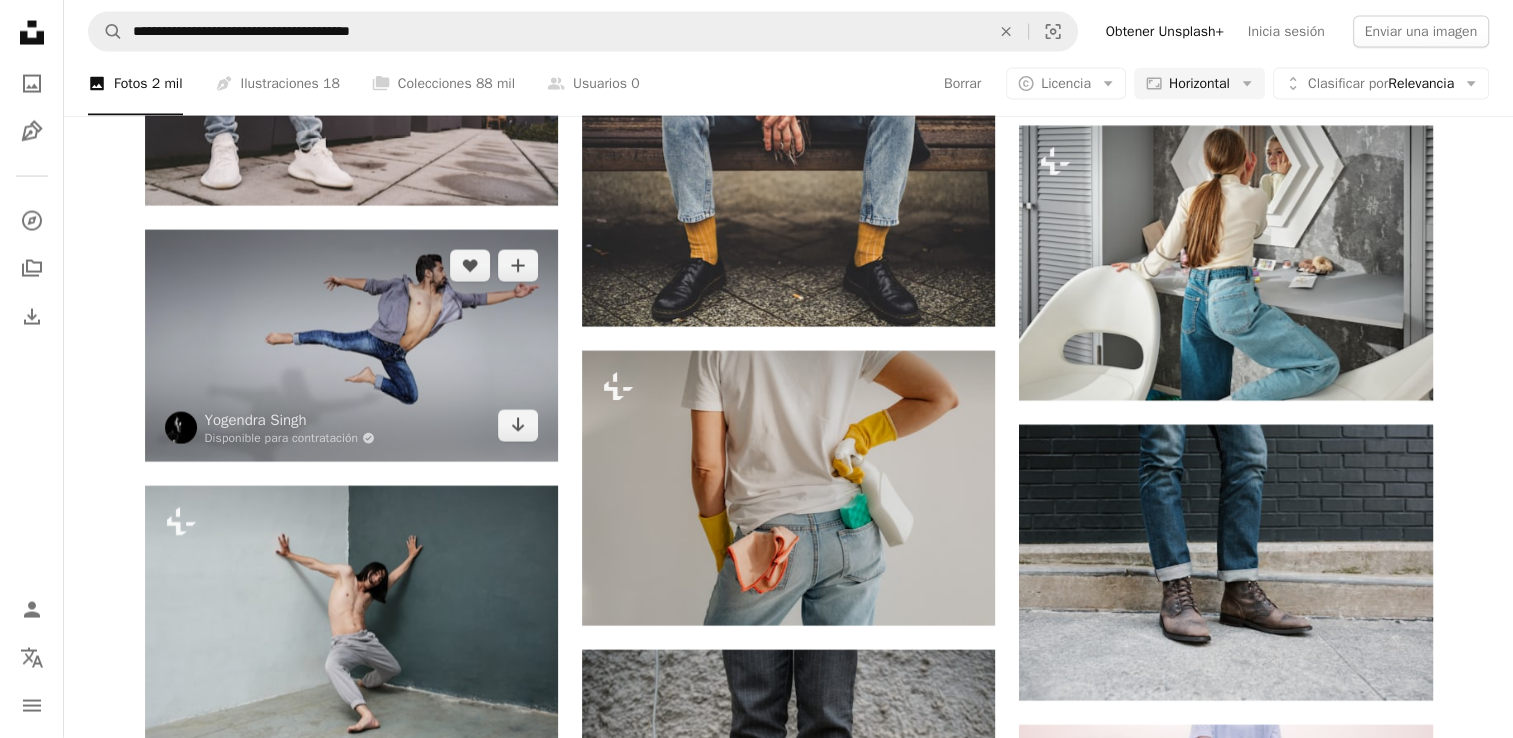 click at bounding box center [351, 346] 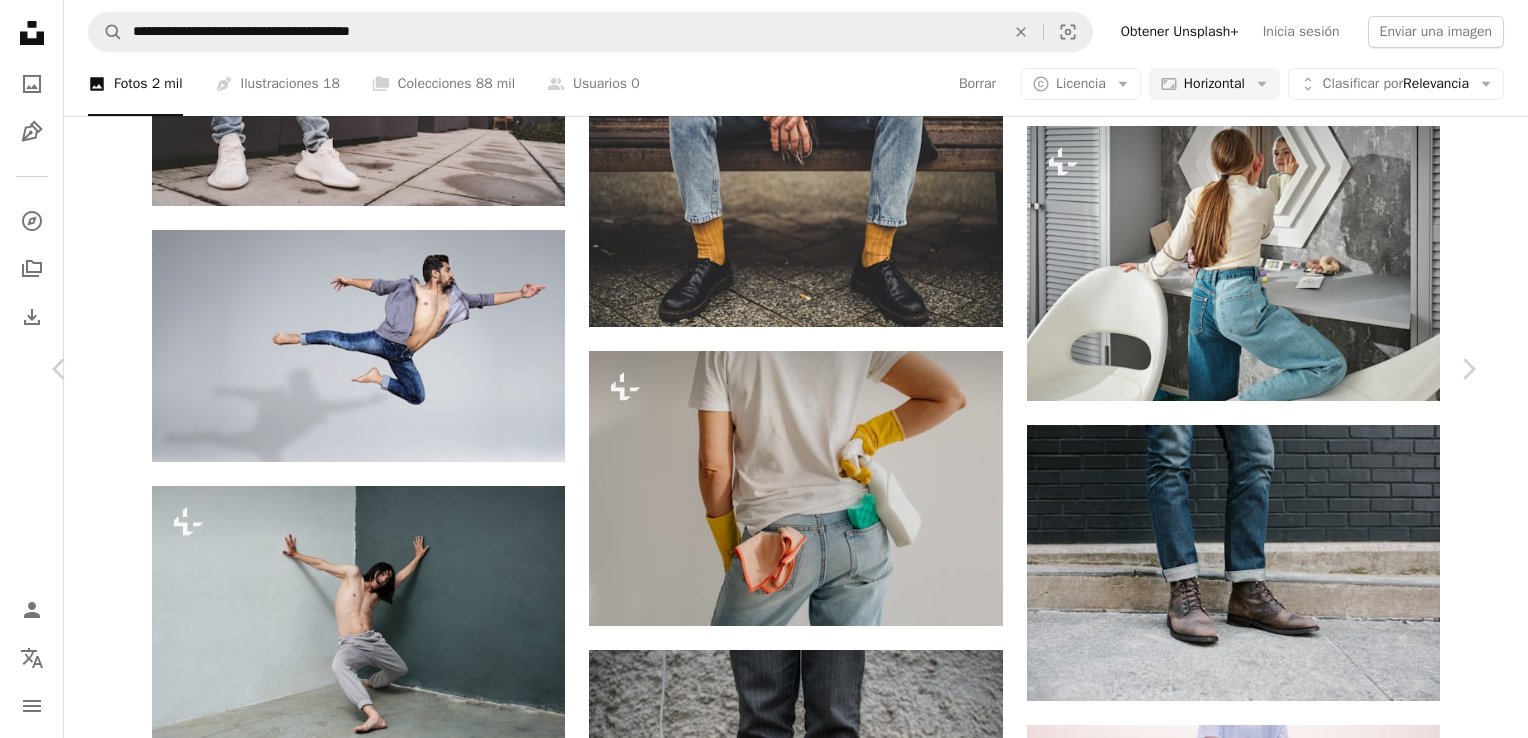 click at bounding box center [757, 4537] 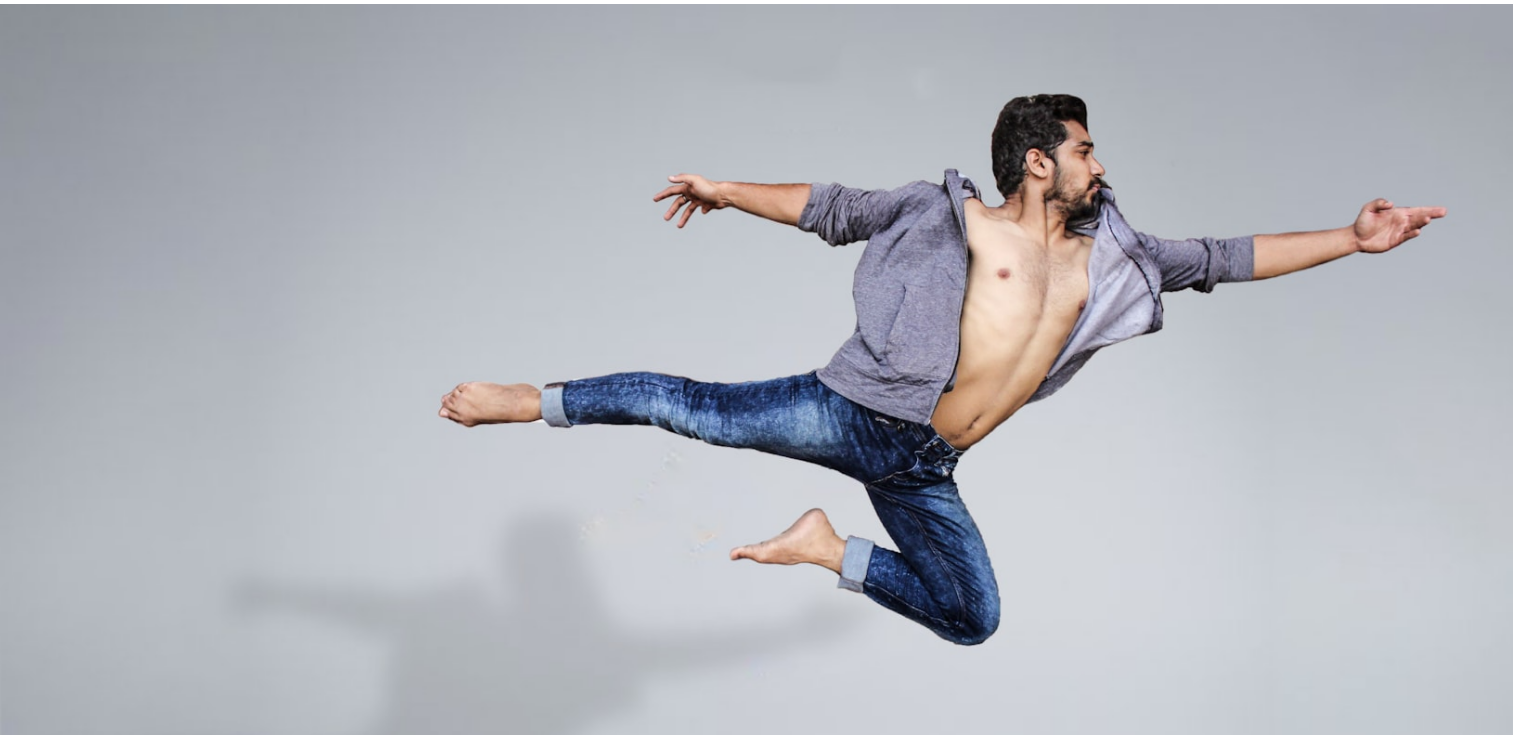 scroll, scrollTop: 52, scrollLeft: 0, axis: vertical 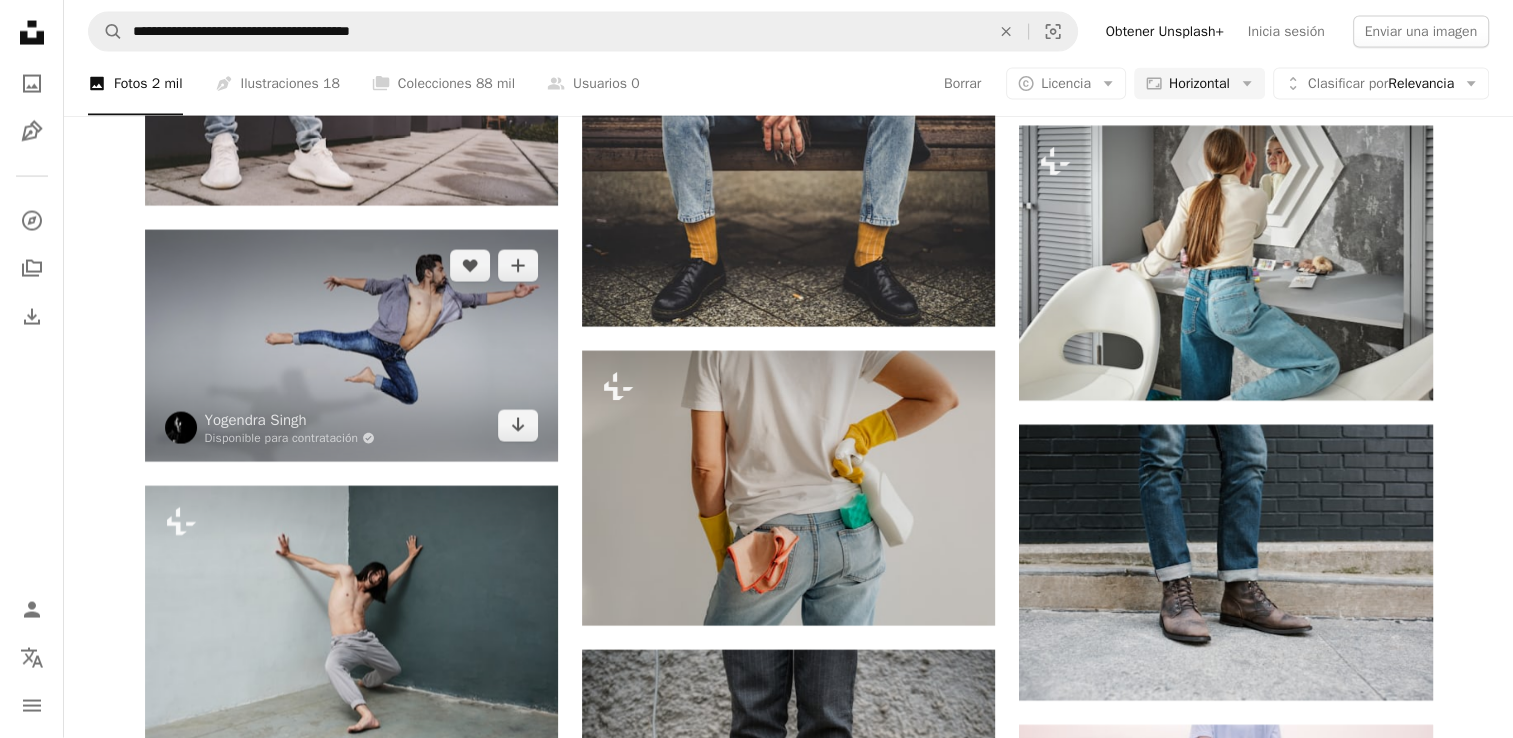 click at bounding box center (351, 346) 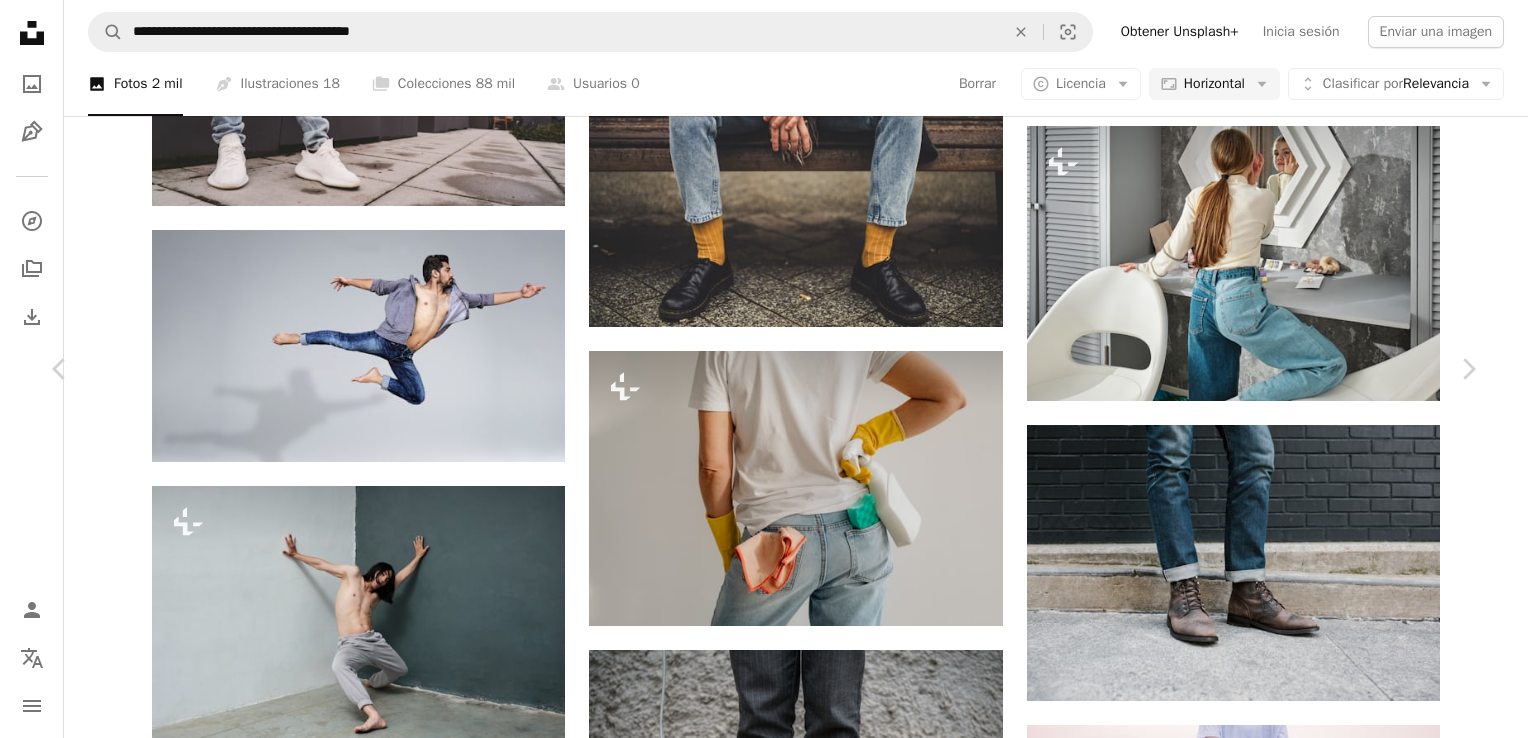 click on "Descargar gratis" at bounding box center [1272, 4206] 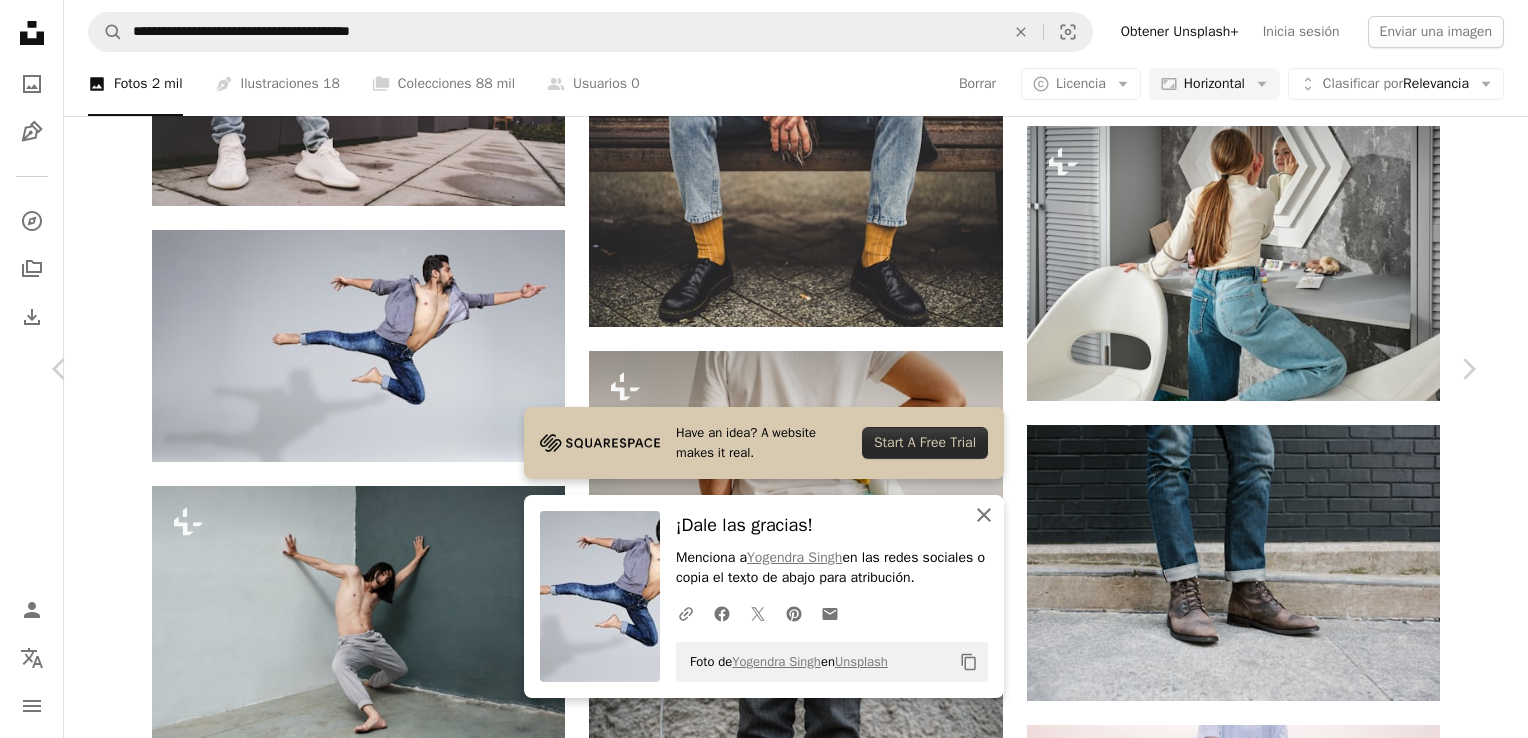 click on "An X shape" 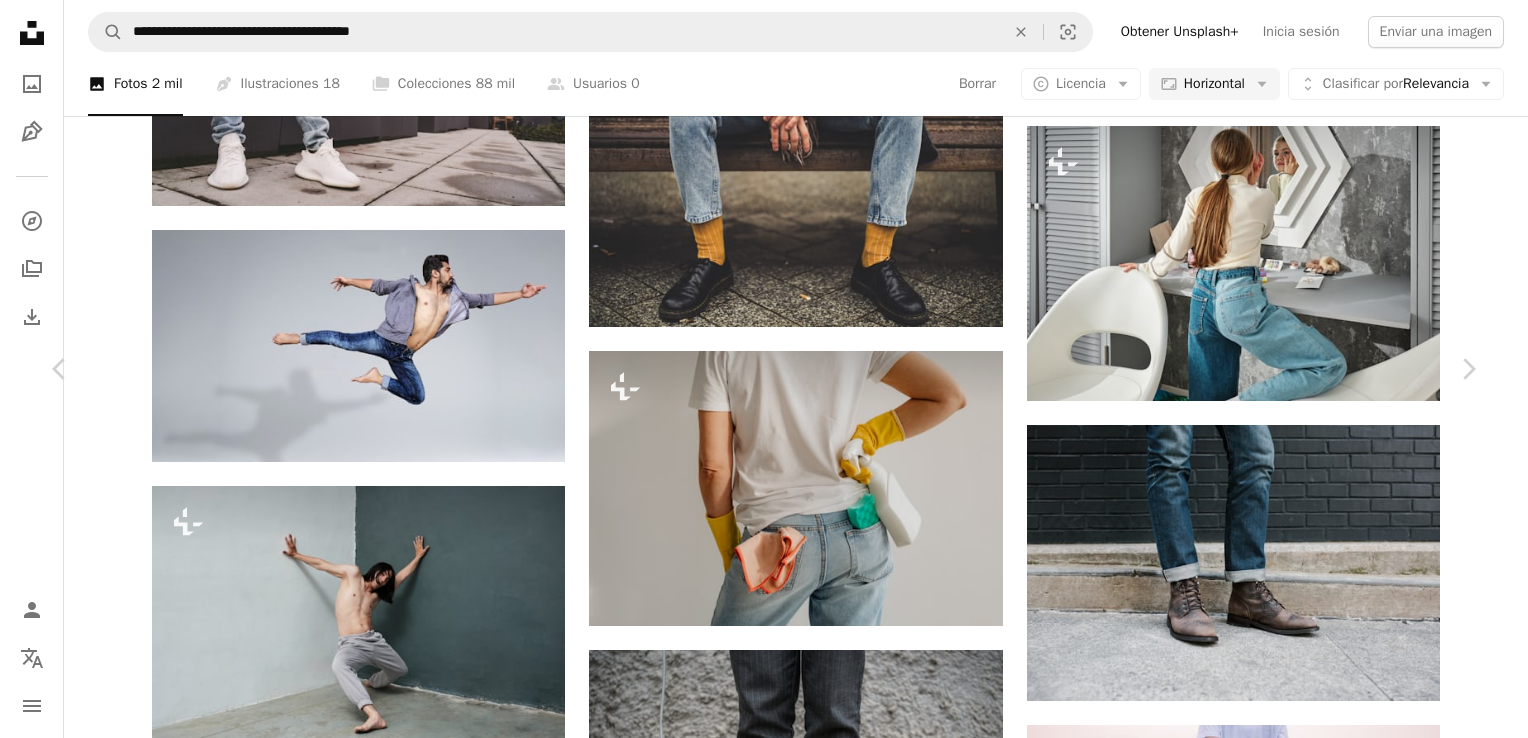 click on "An X shape Chevron left Chevron right [FIRST] [LAST] Disponible para contratación A checkmark inside of a circle A heart A plus sign Editar imagen   Plus sign for Unsplash+ Descargar gratis Chevron down Zoom in Visualizaciones [NUMBER] Descargas [NUMBER] Presentado en Fotos A forward-right arrow Compartir Info icon Información More Actions Calendar outlined Publicado el  [DAY] de [MONTH] de [YEAR] Safety Uso gratuito bajo la  Licencia Unsplash Humano gris ropa bailar atavío dedo pantalón pose de baile actividades de ocio pateando Fondos Explora imágenes premium relacionadas en iStock  |  Ahorra un 20 % con el código UNSPLASH20 Ver más en iStock  ↗ Imágenes relacionadas A heart A plus sign [FIRST] [LAST] Disponible para contratación A checkmark inside of a circle Arrow pointing down Plus sign for Unsplash+ A heart A plus sign [FIRST] [LAST] Arrow pointing down A heart A plus sign [FIRST] [LAST] Arrow pointing down A heart A plus sign" at bounding box center [764, 4528] 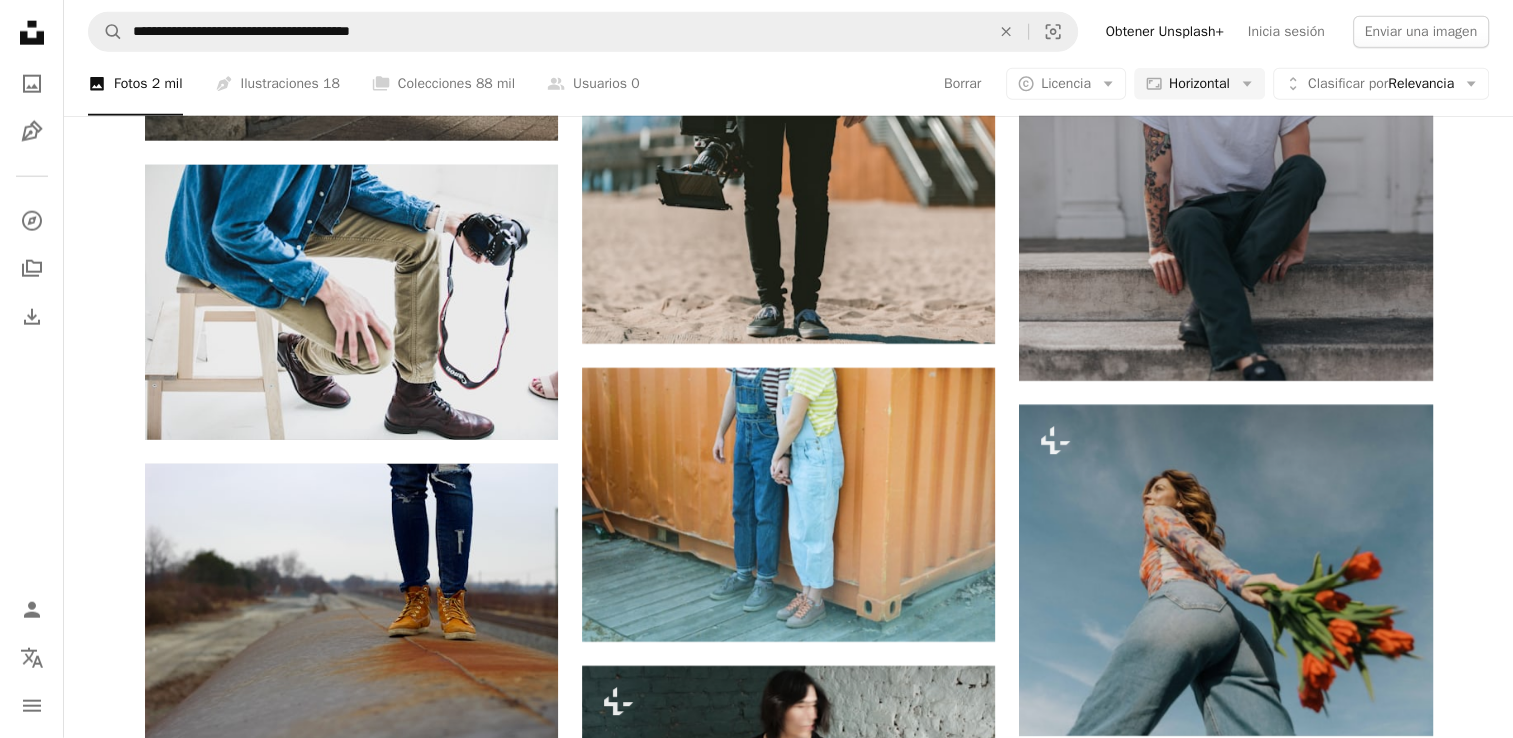 scroll, scrollTop: 5160, scrollLeft: 0, axis: vertical 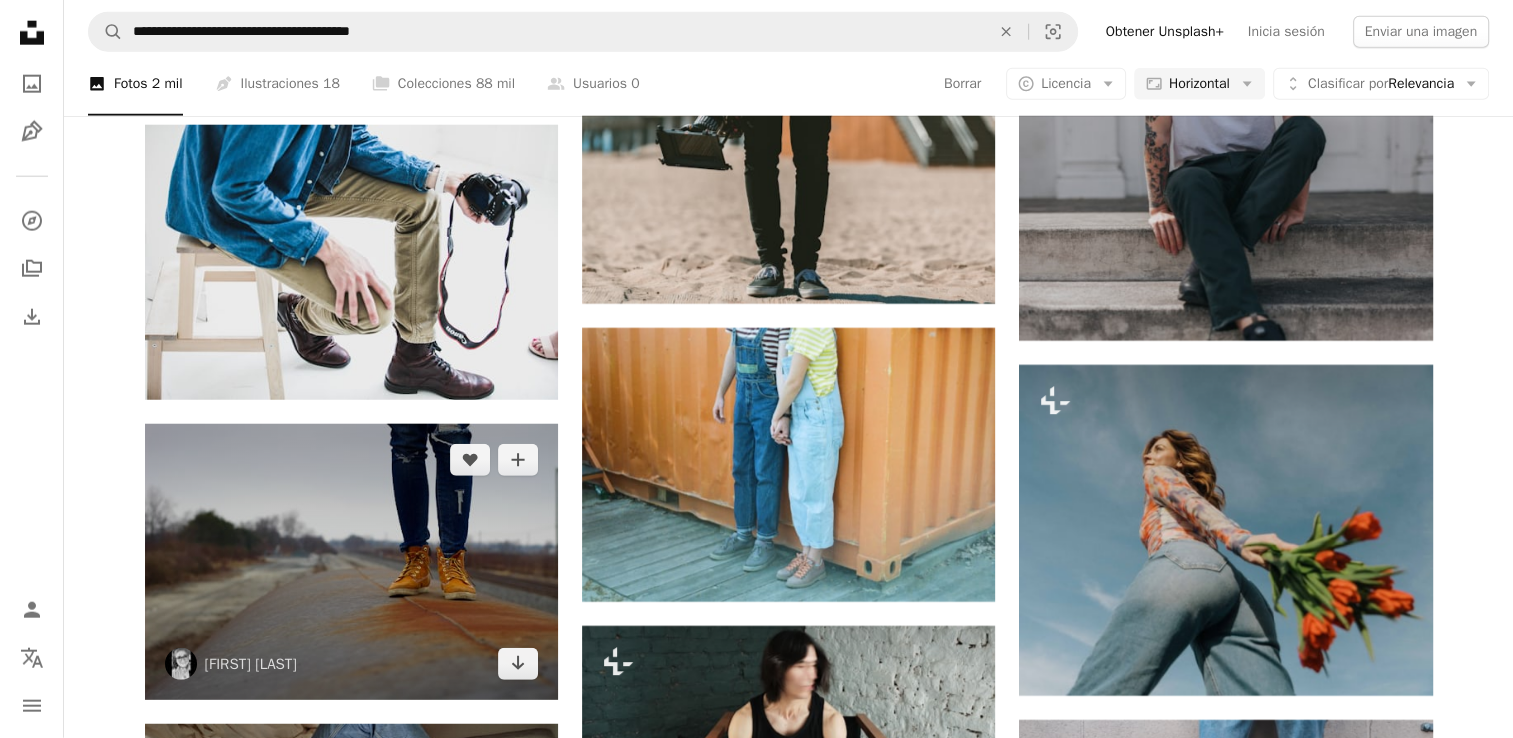 click at bounding box center (351, 561) 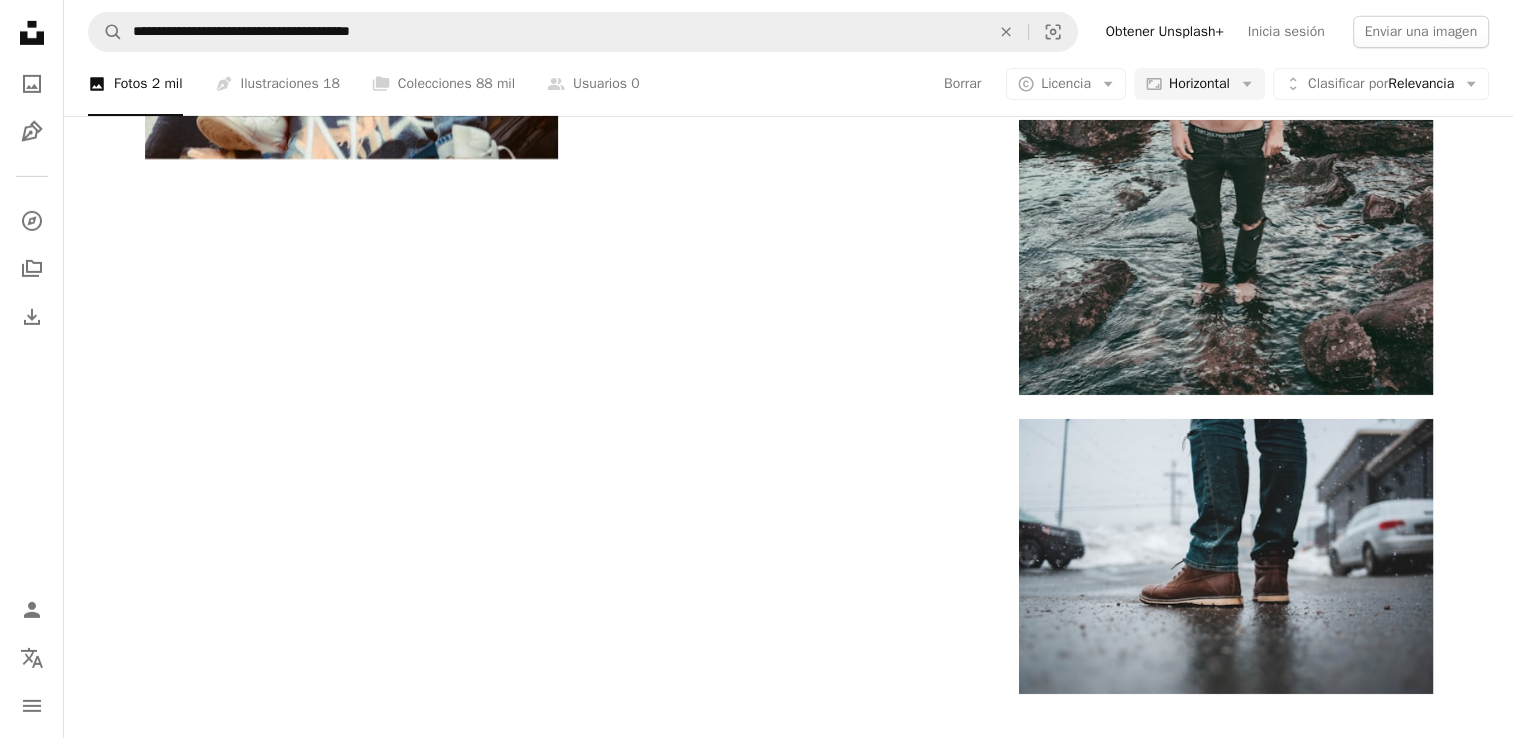 scroll, scrollTop: 6560, scrollLeft: 0, axis: vertical 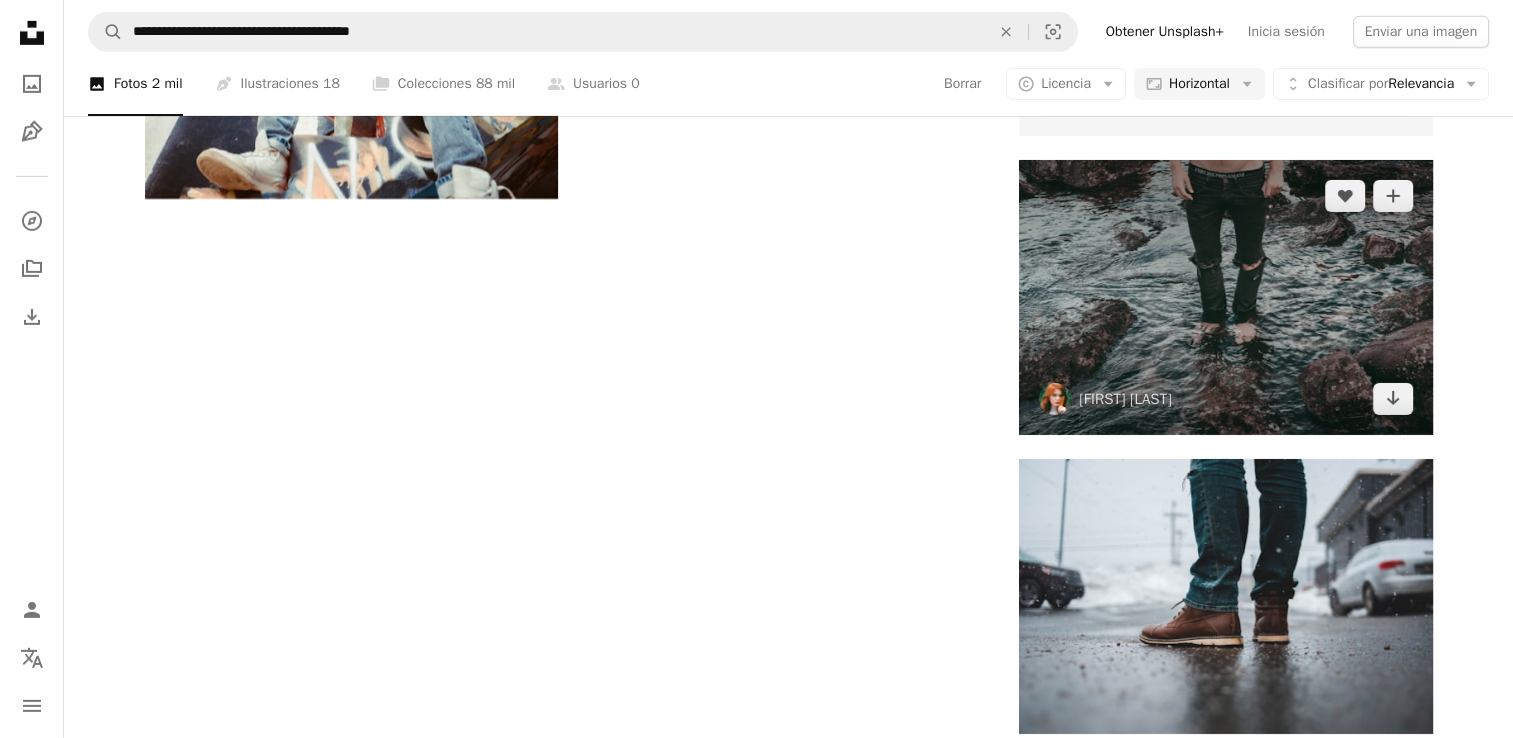 click at bounding box center [1225, 297] 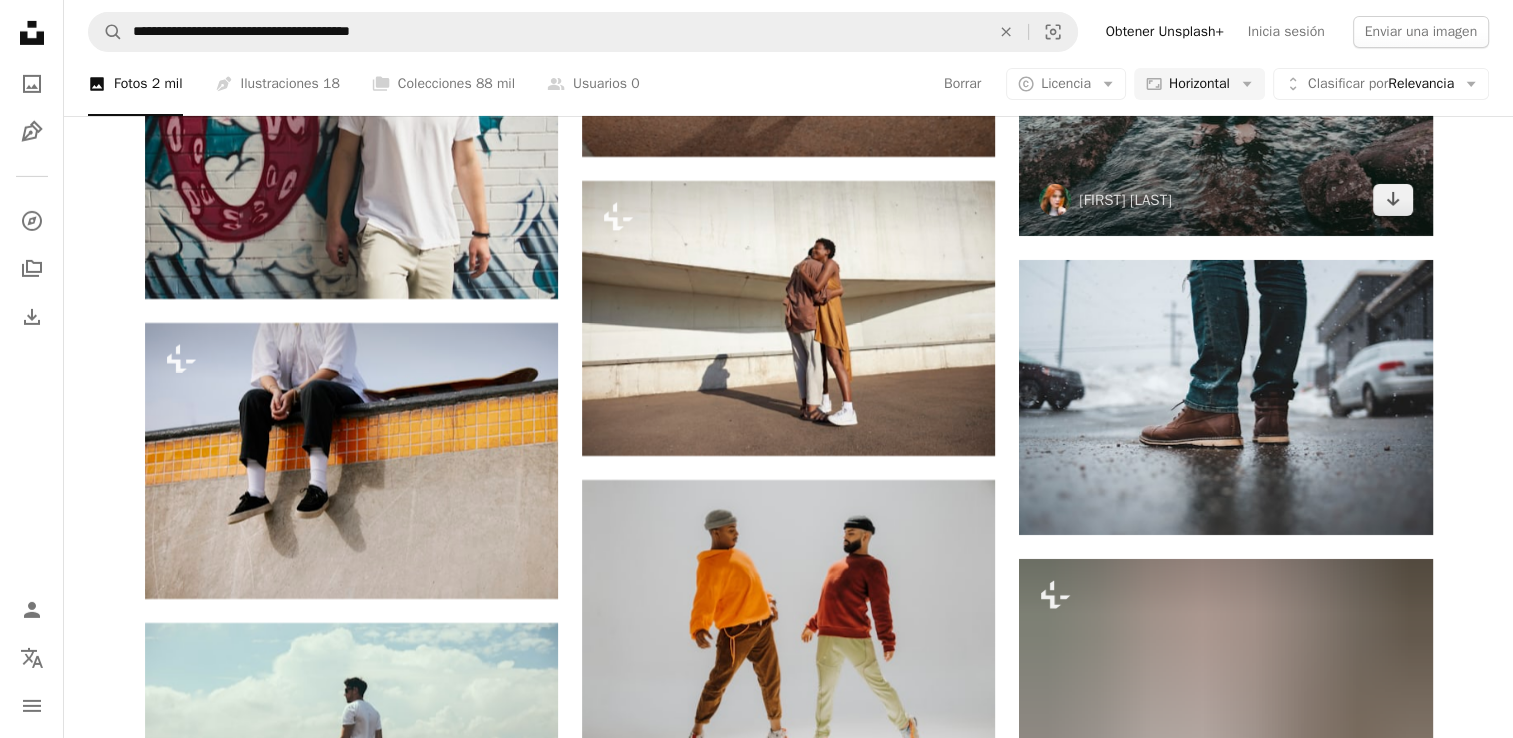 scroll, scrollTop: 6800, scrollLeft: 0, axis: vertical 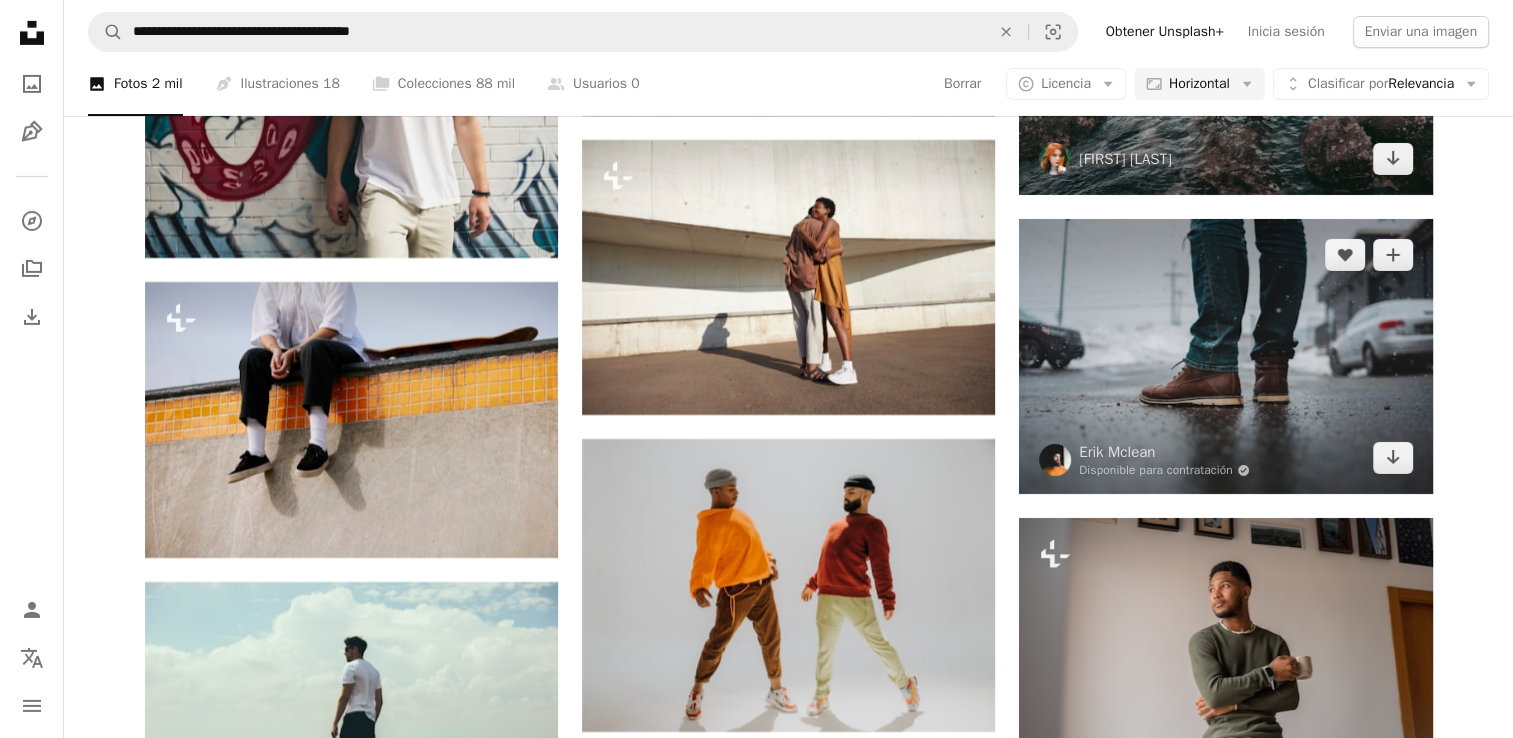 click at bounding box center [1225, 356] 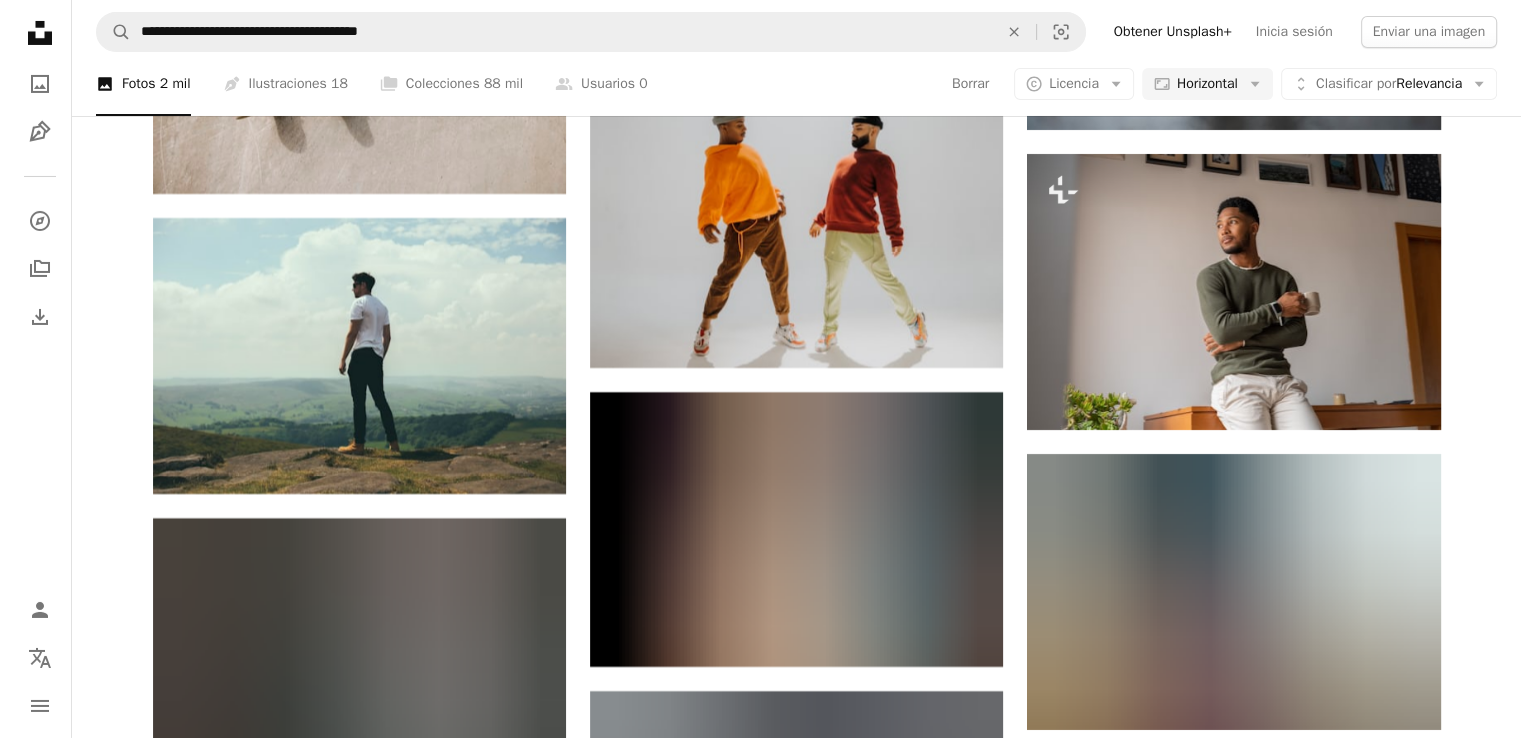 scroll, scrollTop: 7200, scrollLeft: 0, axis: vertical 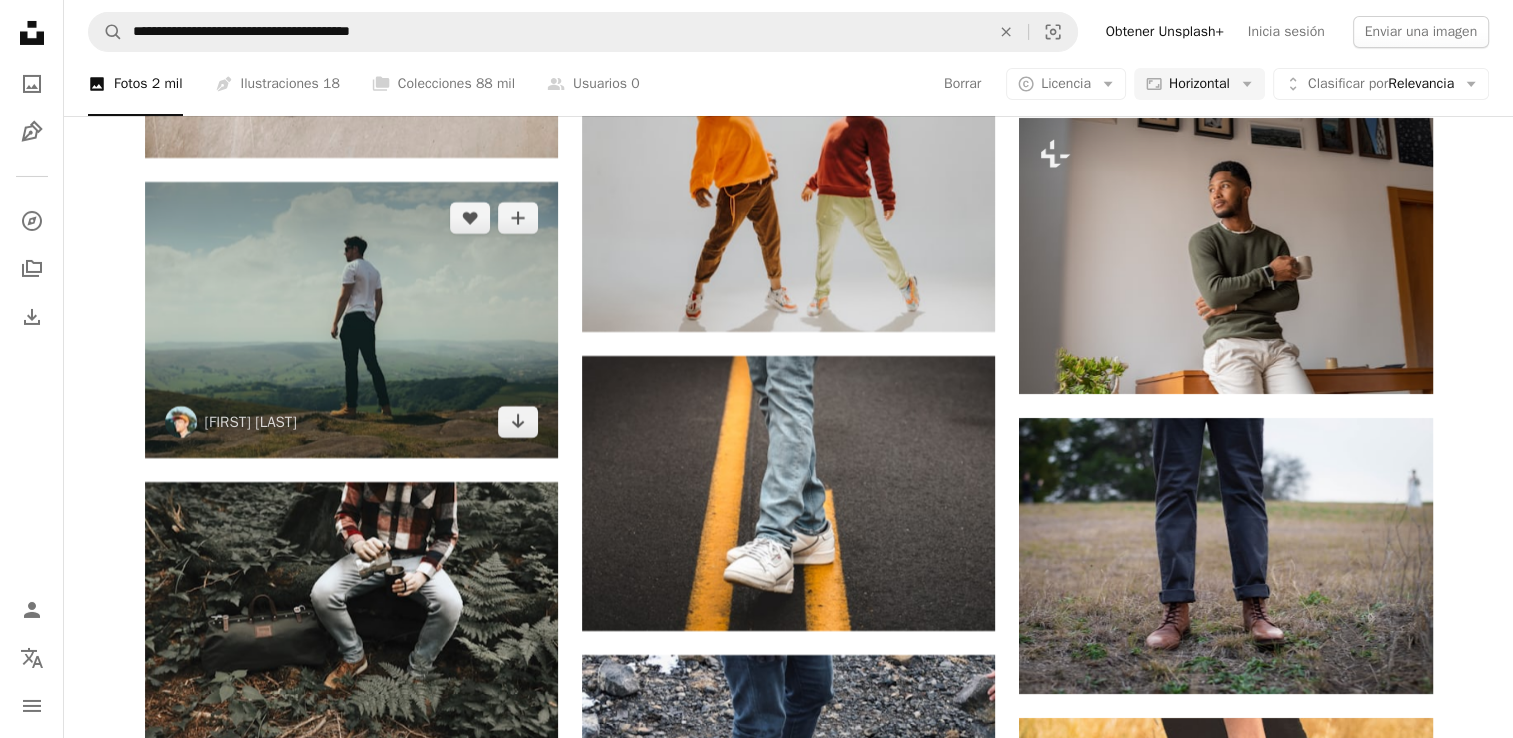 click at bounding box center [351, 319] 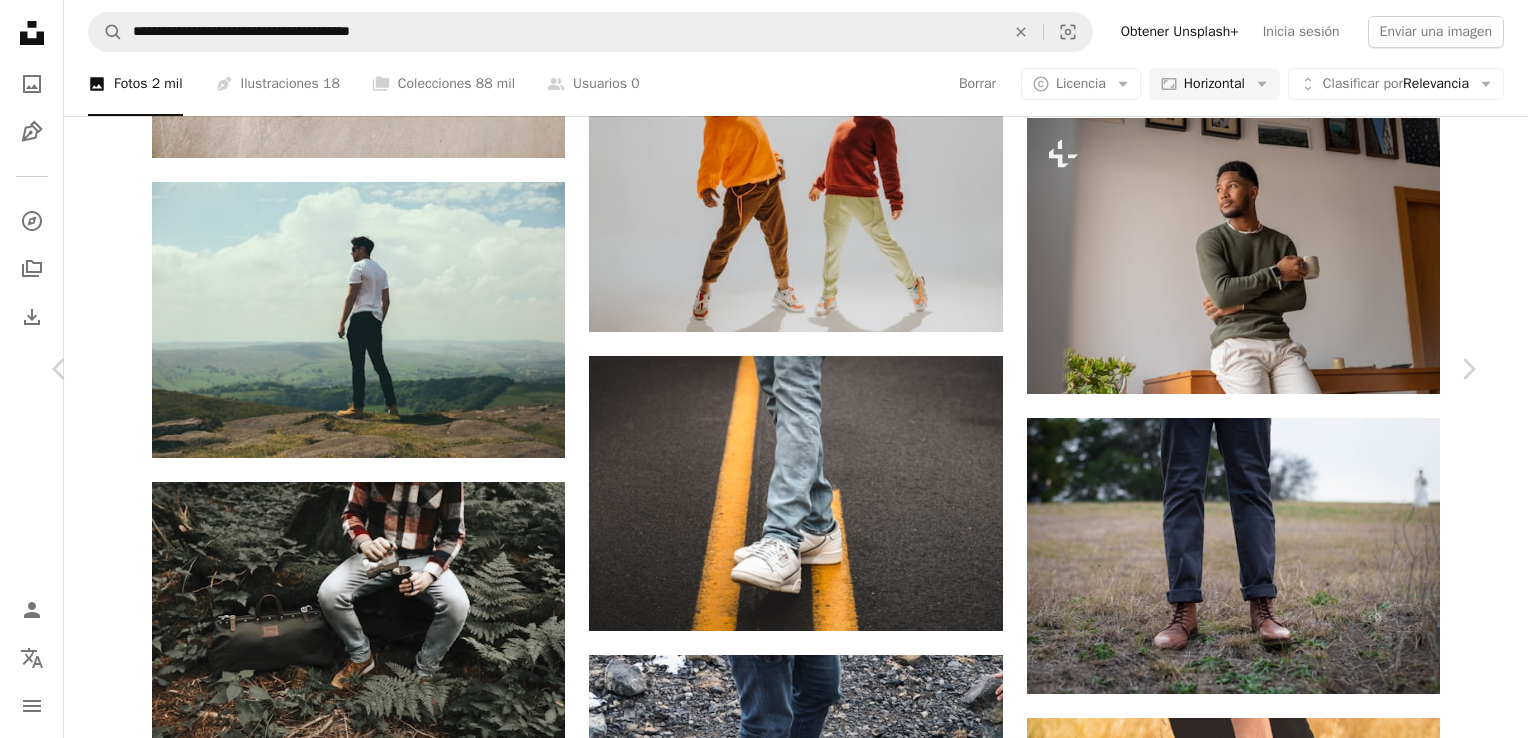 click at bounding box center [757, 3634] 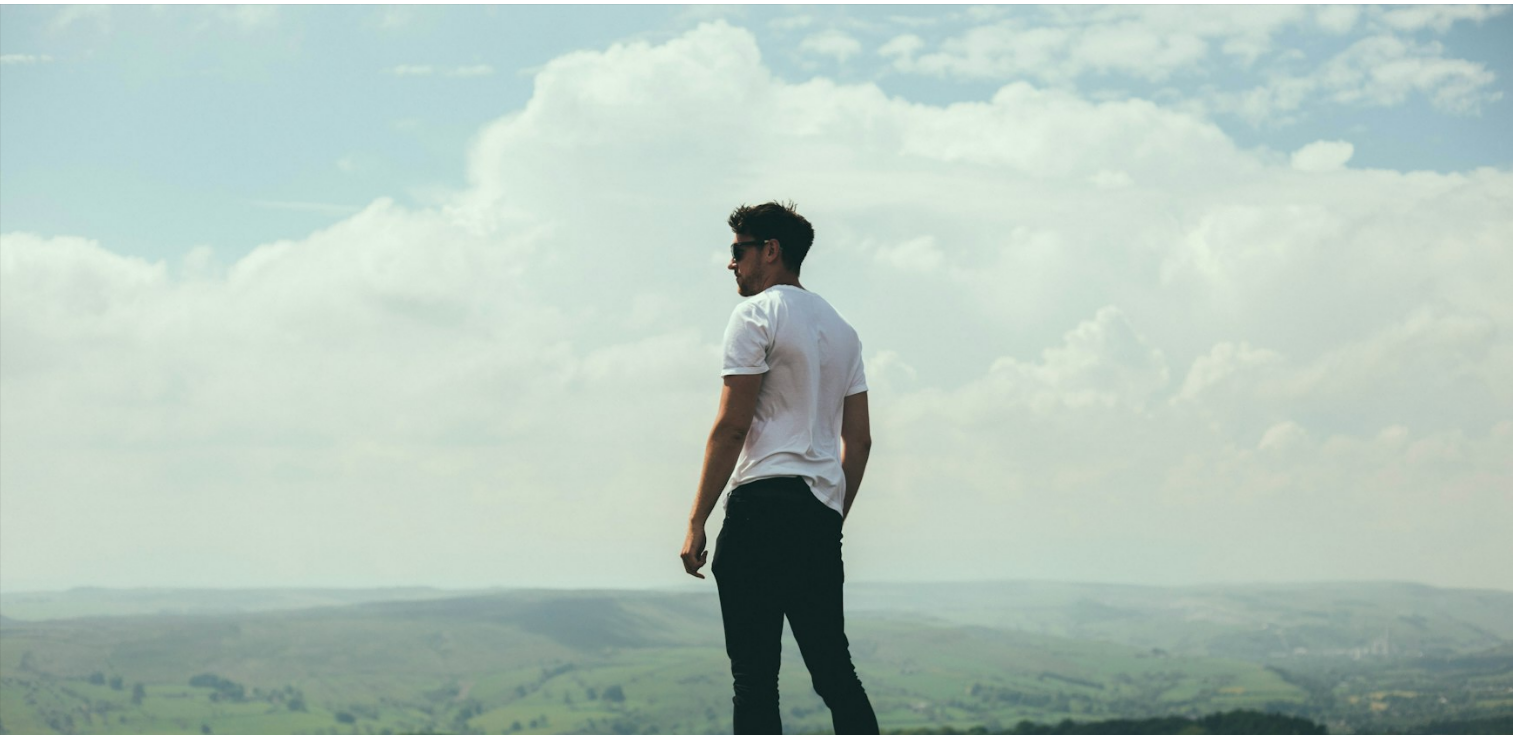 scroll, scrollTop: 131, scrollLeft: 0, axis: vertical 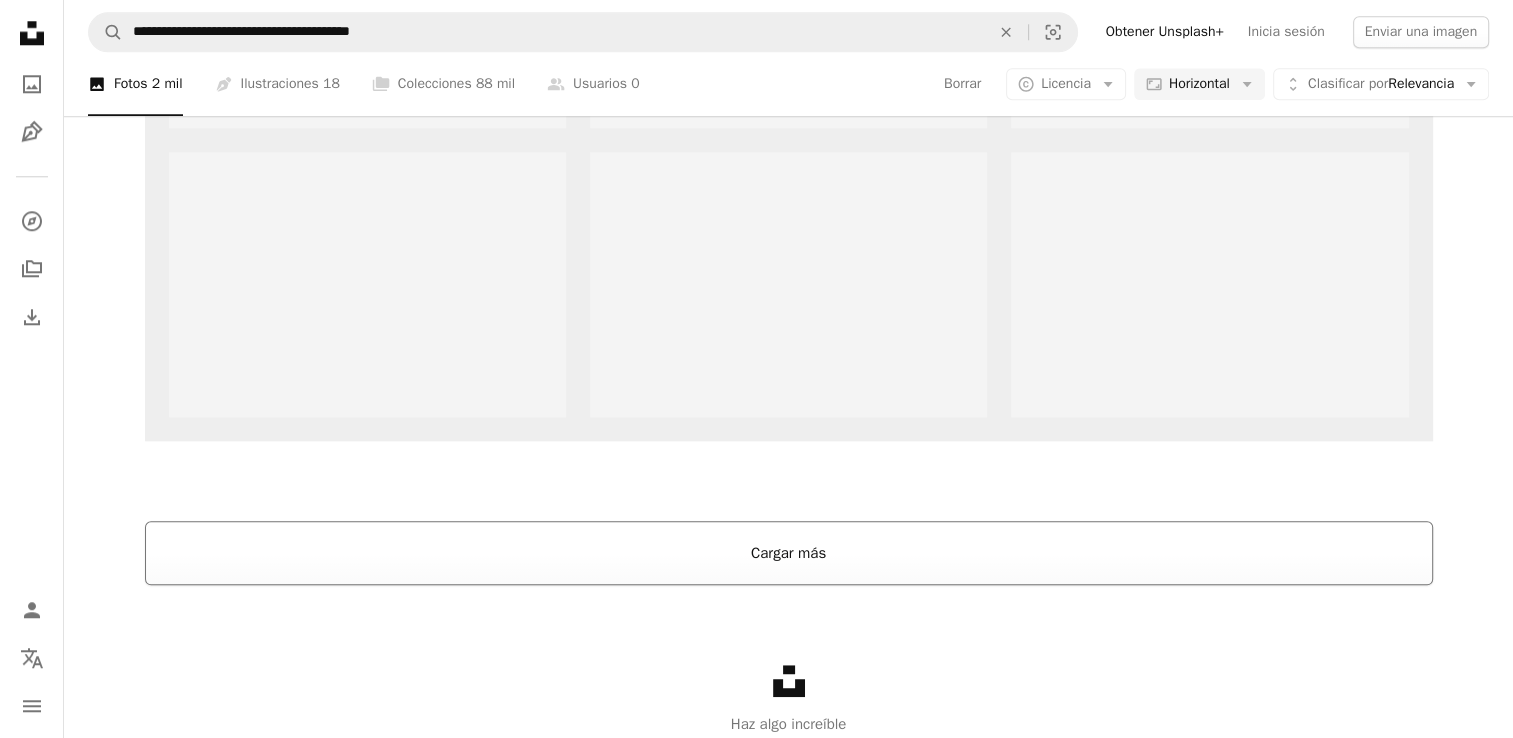 click on "Cargar más" at bounding box center [789, 553] 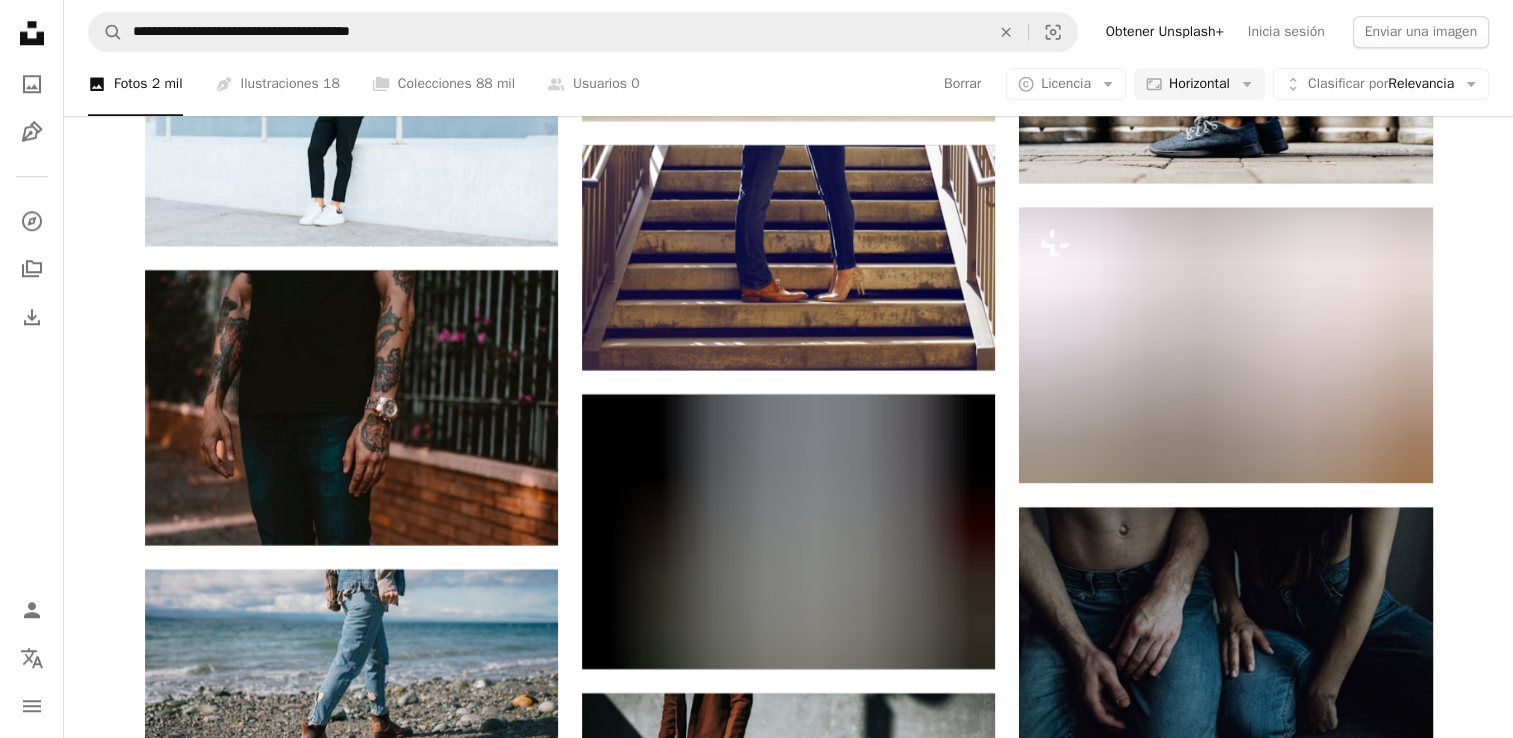 scroll, scrollTop: 9510, scrollLeft: 0, axis: vertical 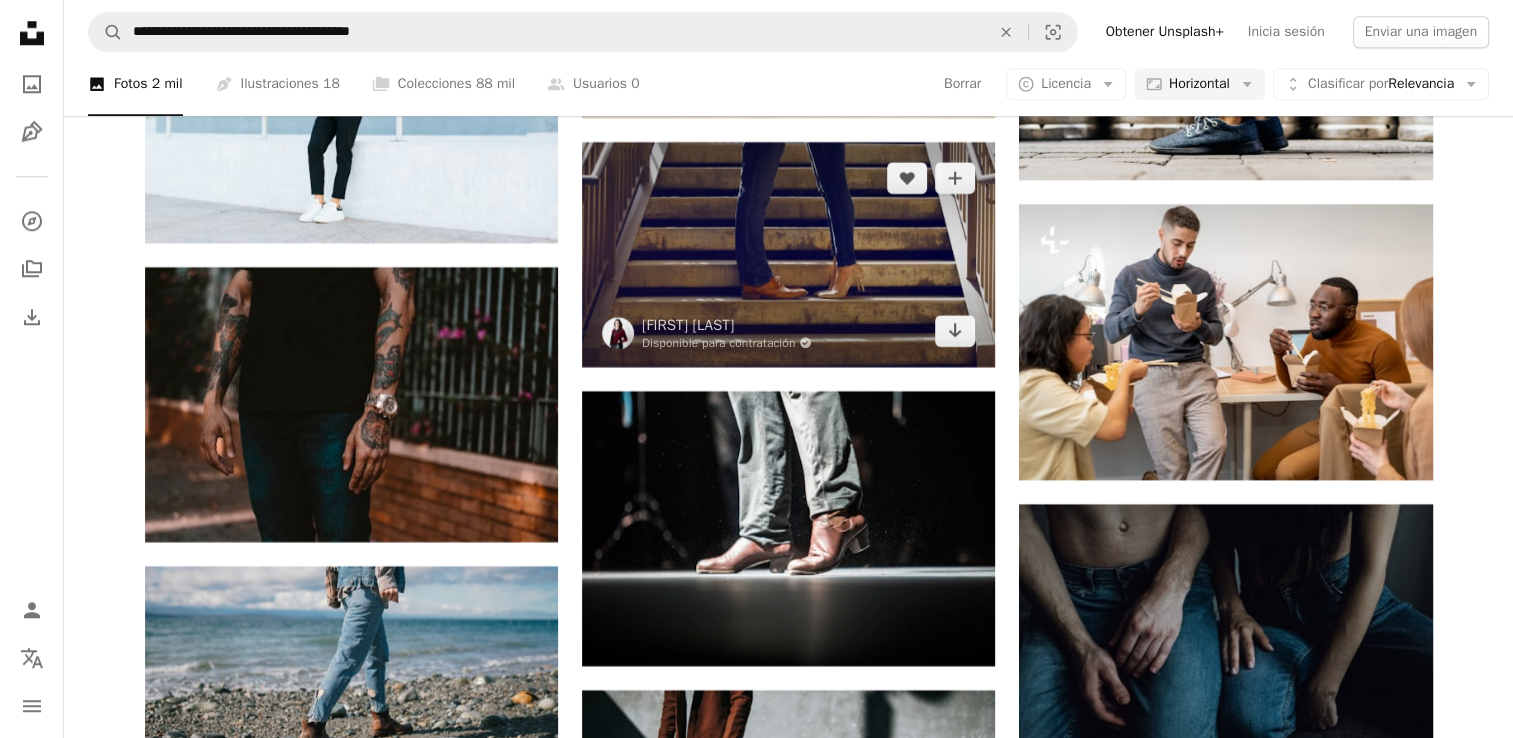 click at bounding box center [788, 254] 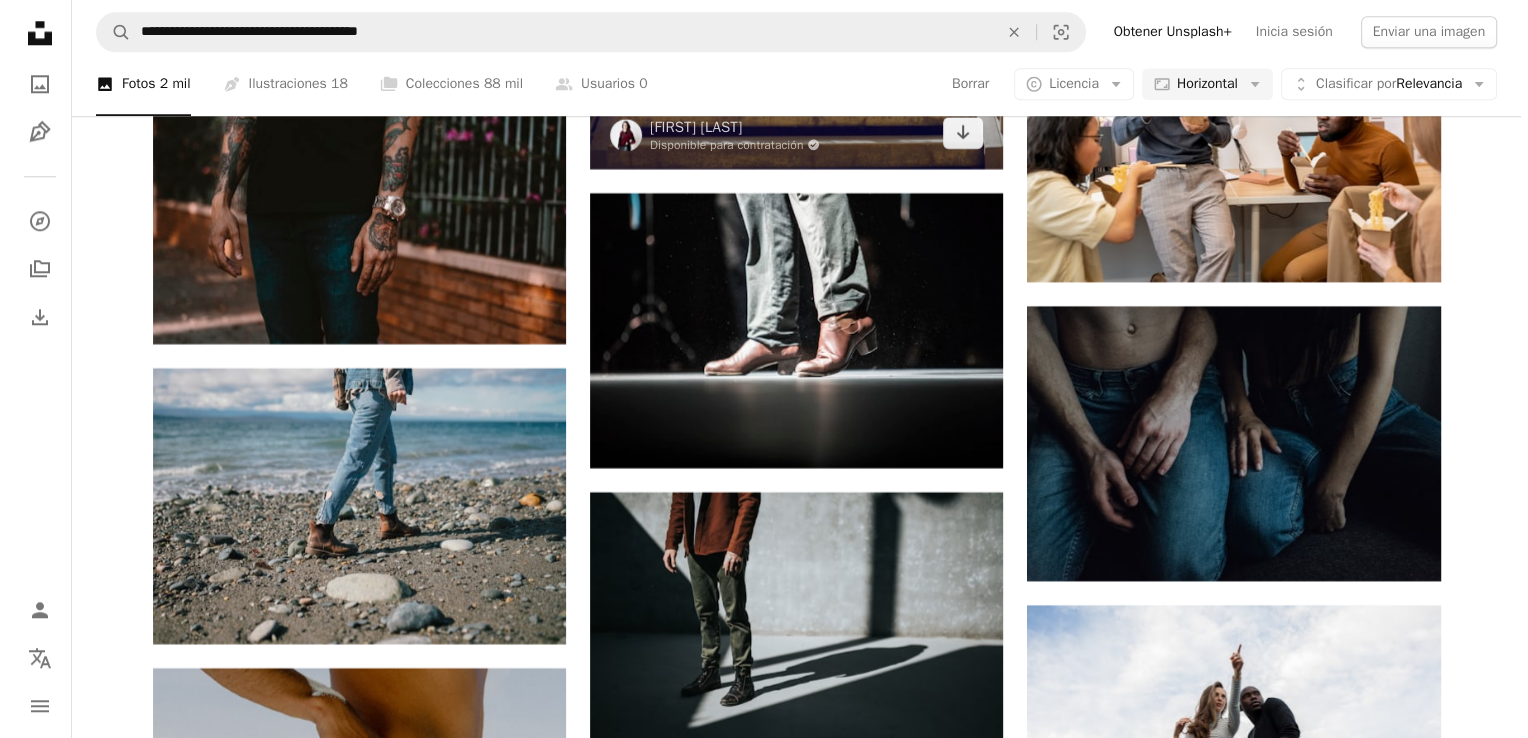 scroll, scrollTop: 9710, scrollLeft: 0, axis: vertical 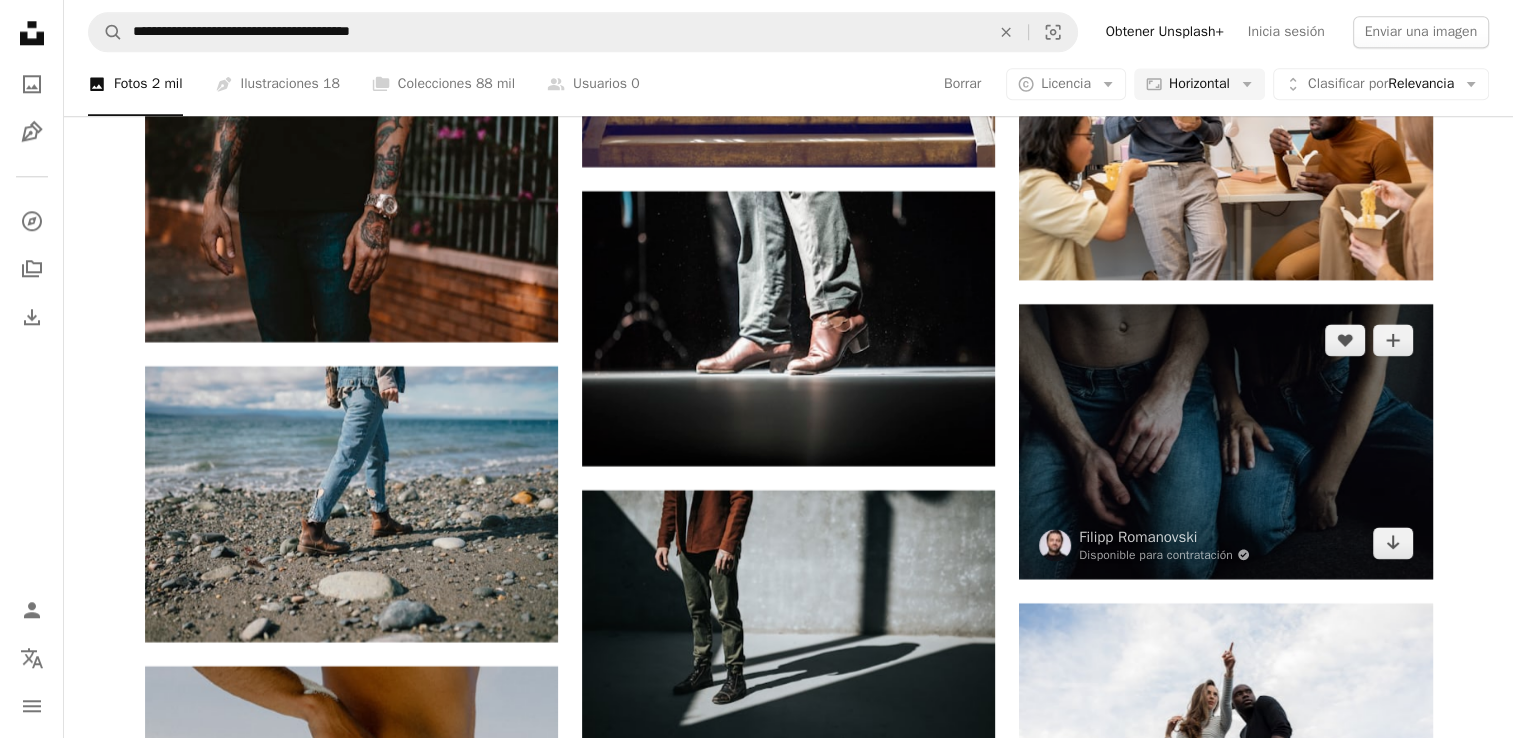 click at bounding box center [1225, 441] 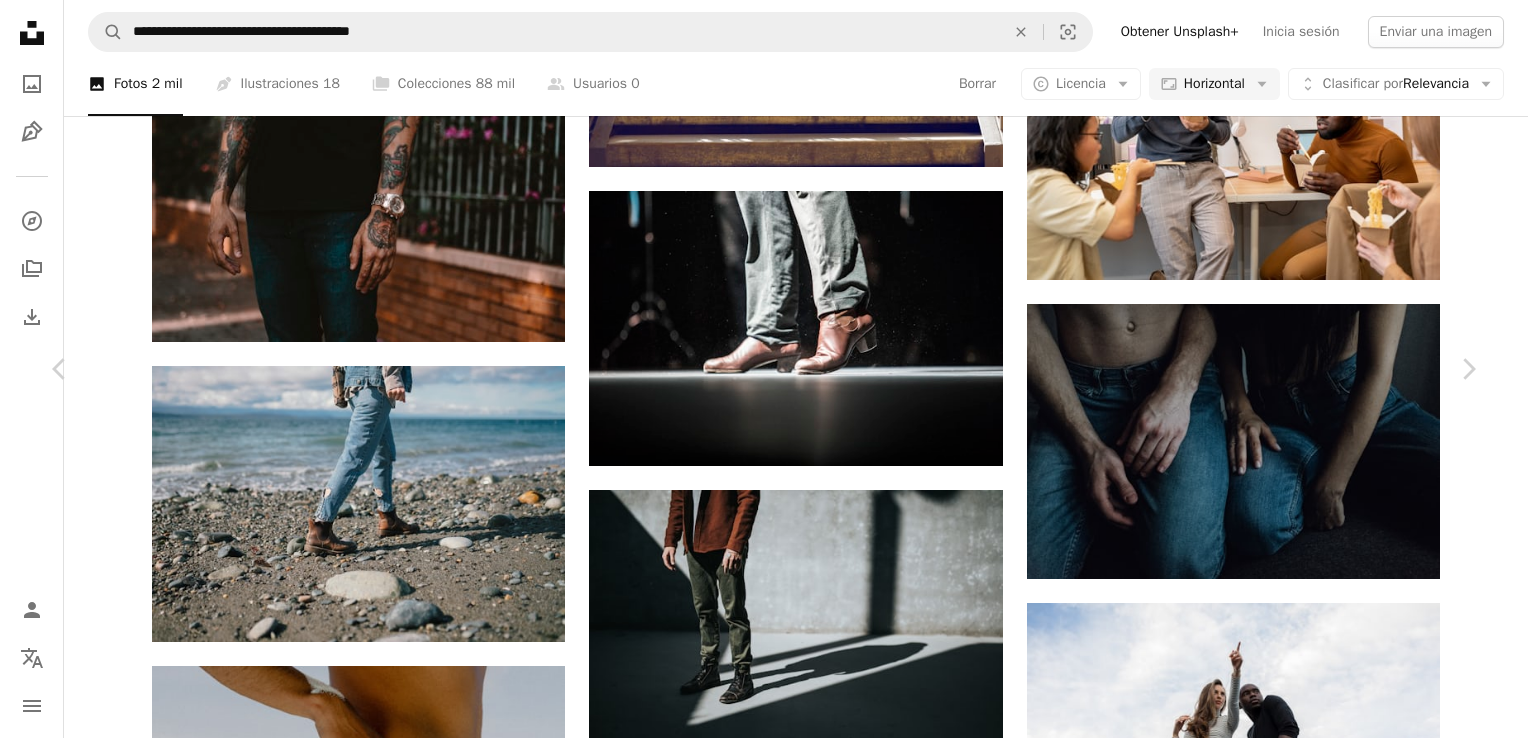 click at bounding box center [757, 3951] 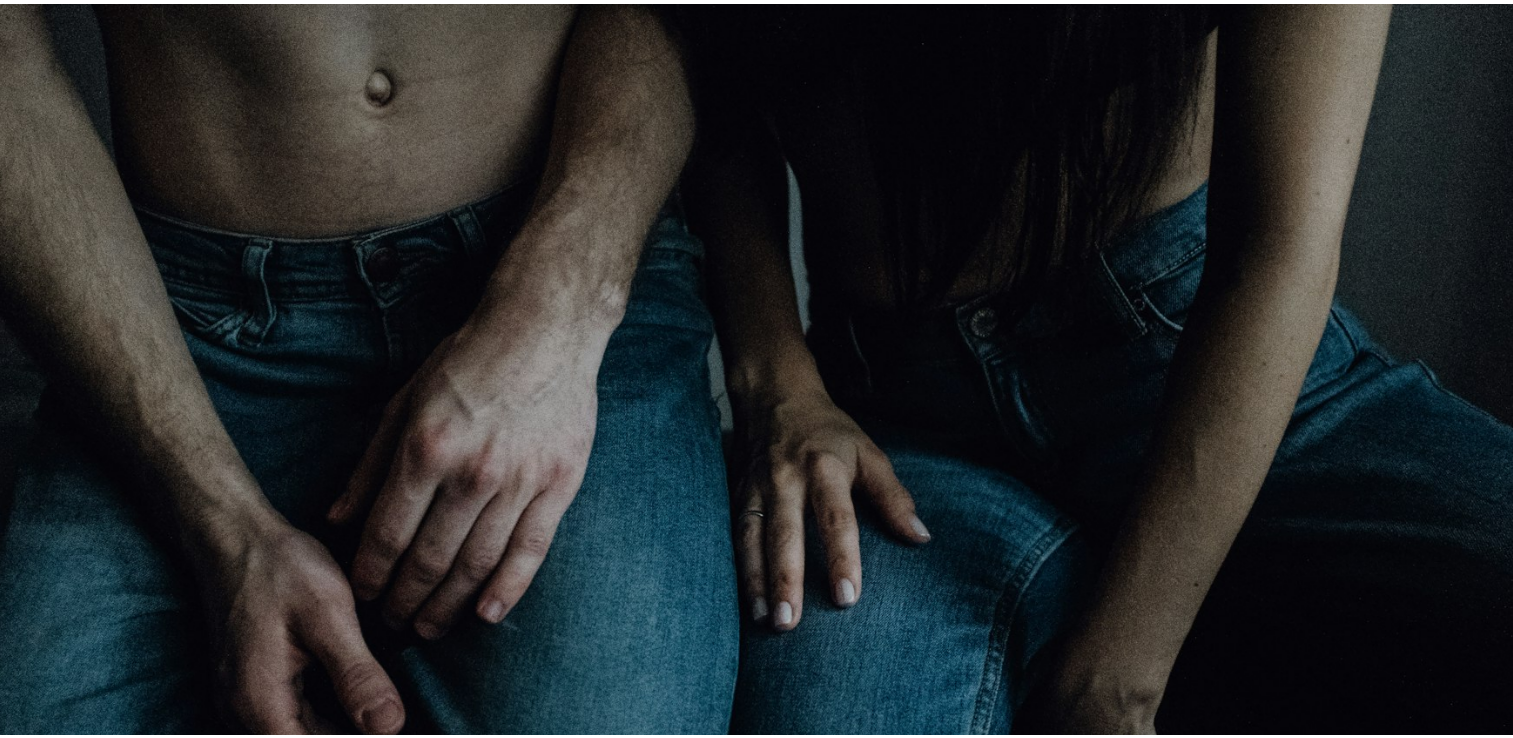 scroll, scrollTop: 131, scrollLeft: 0, axis: vertical 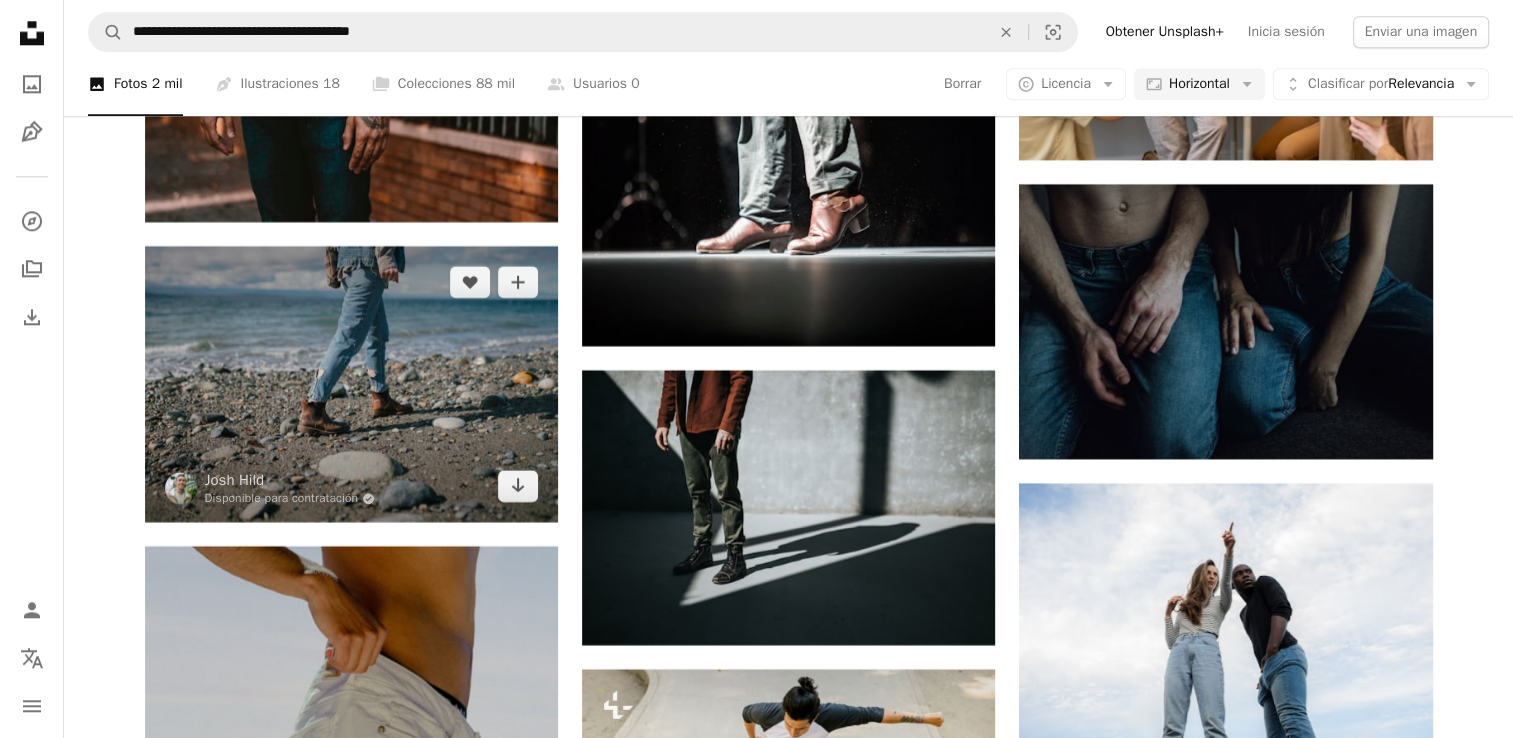 click at bounding box center (351, 384) 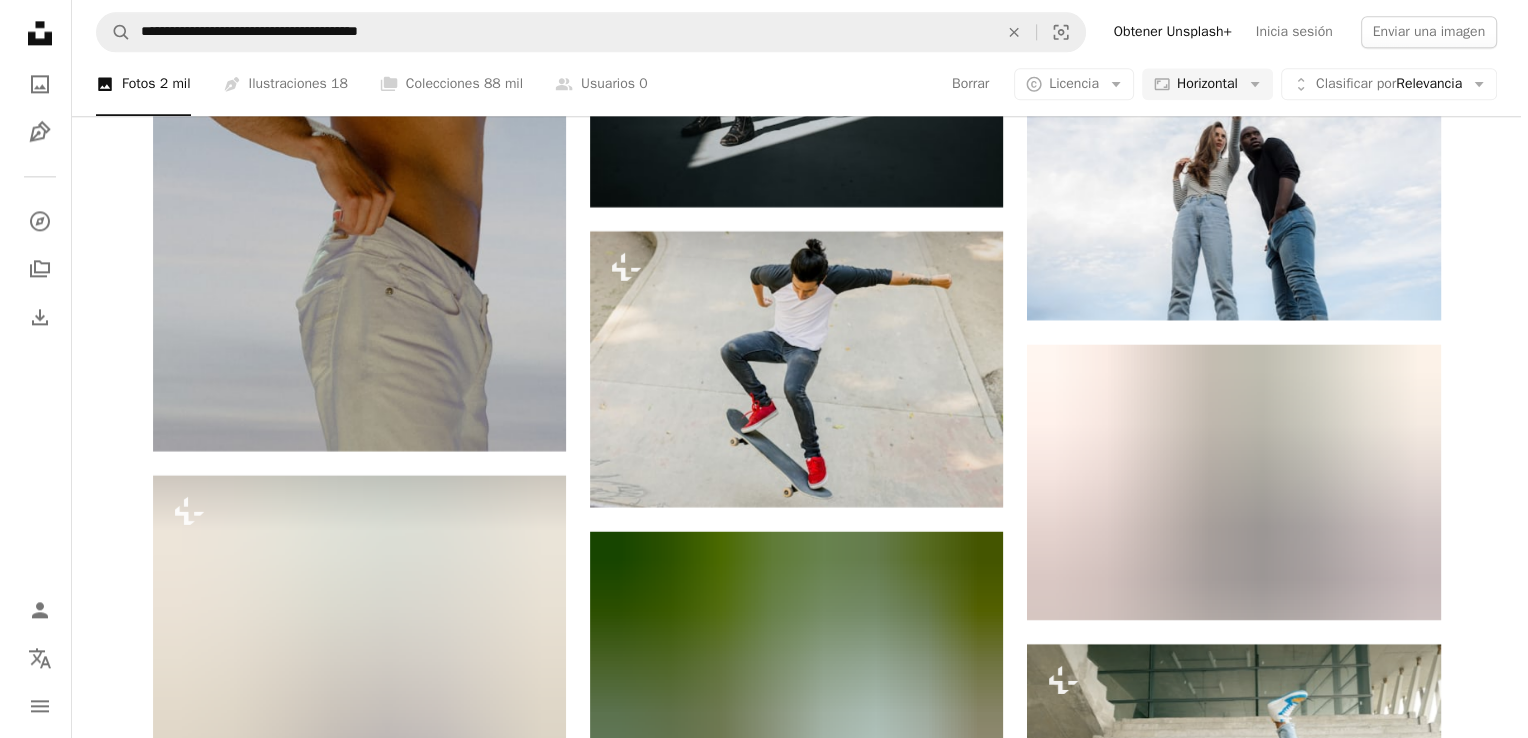 scroll, scrollTop: 10270, scrollLeft: 0, axis: vertical 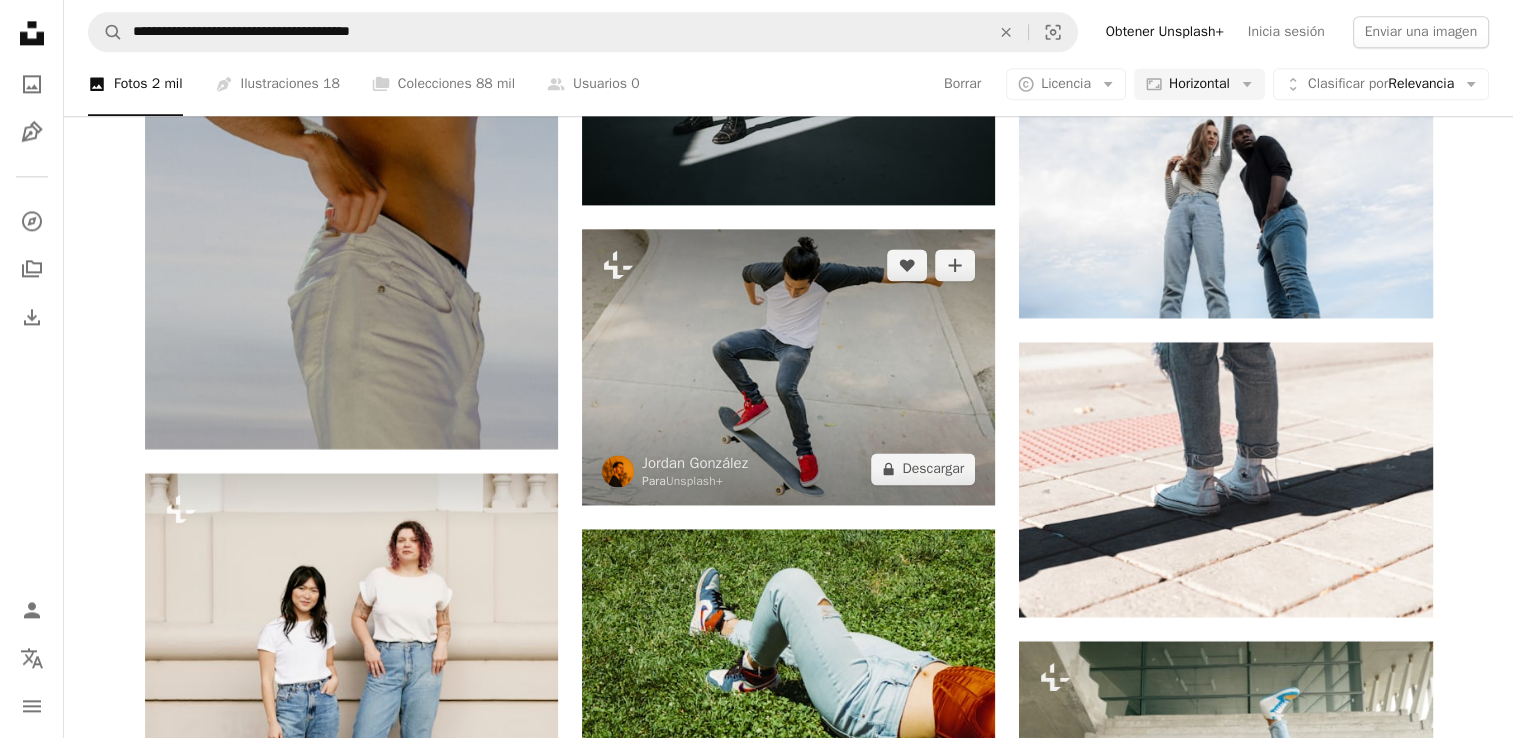 click at bounding box center [788, 366] 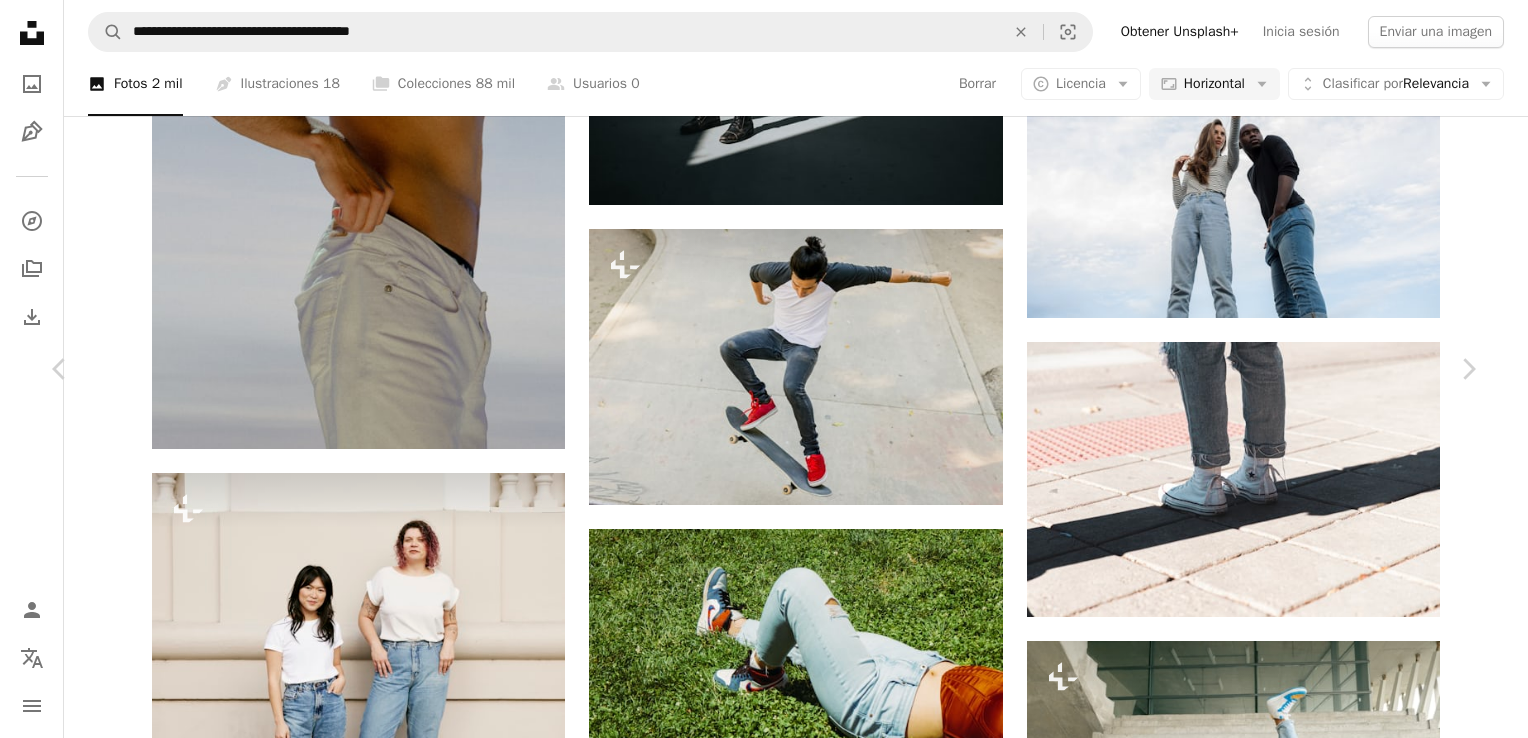 click at bounding box center [757, 3390] 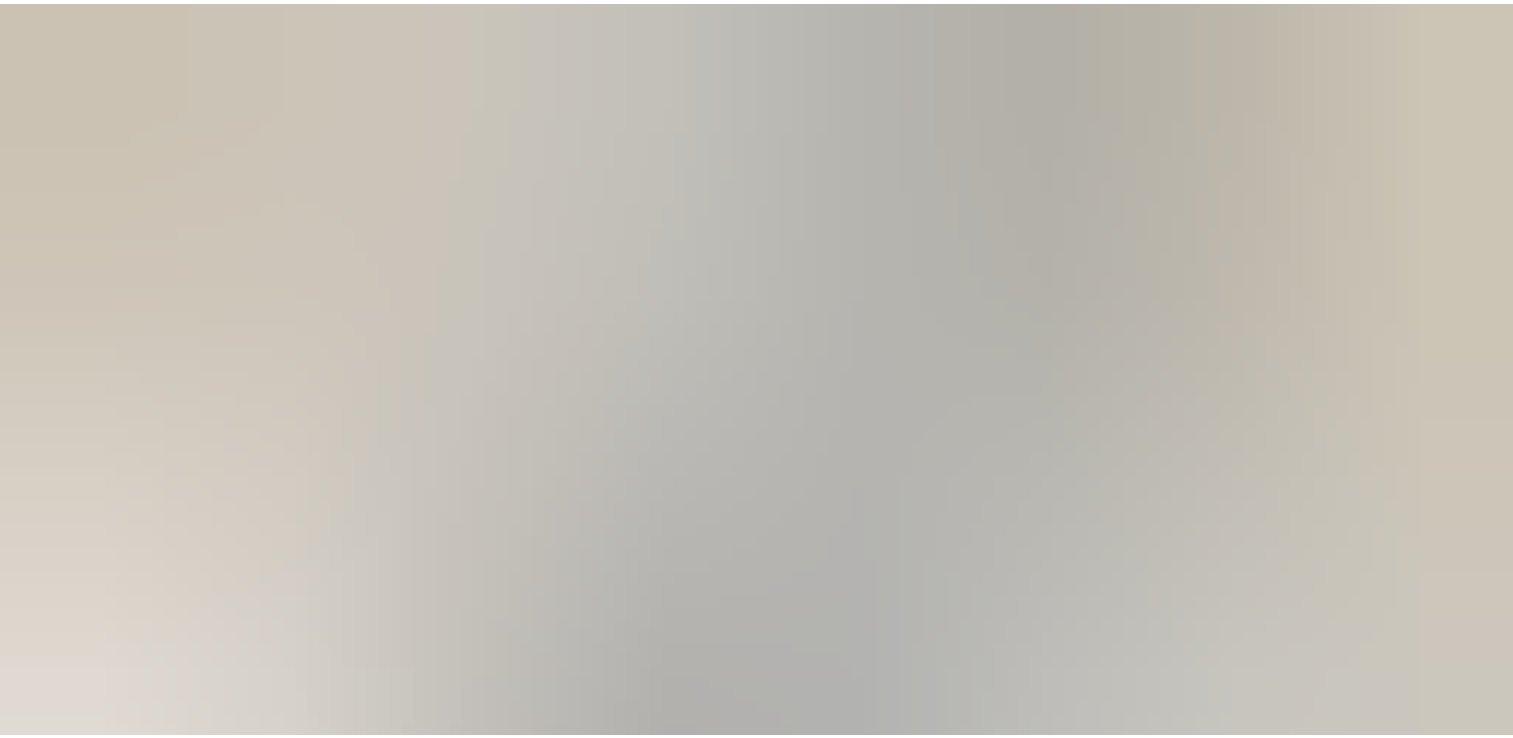 scroll, scrollTop: 131, scrollLeft: 0, axis: vertical 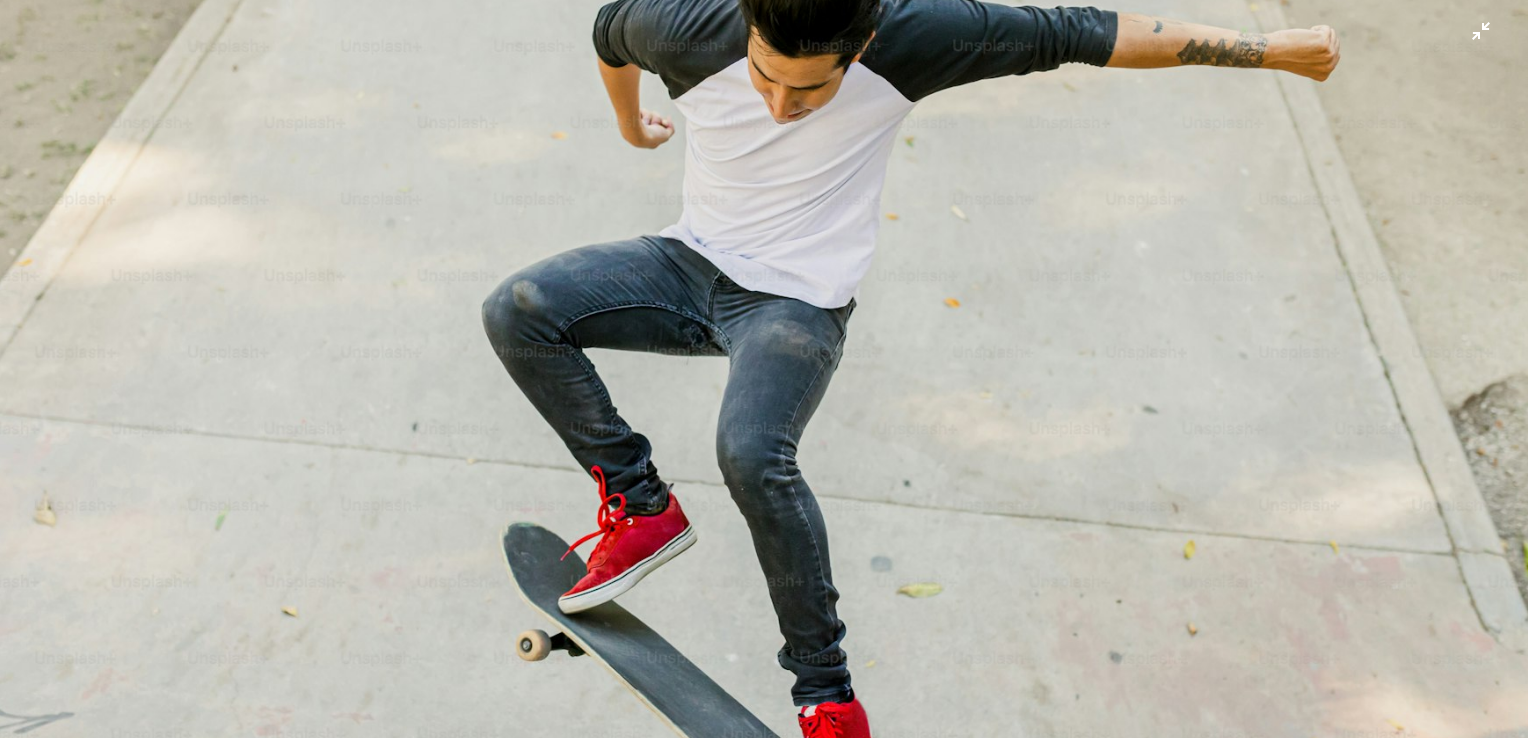 click at bounding box center [764, 378] 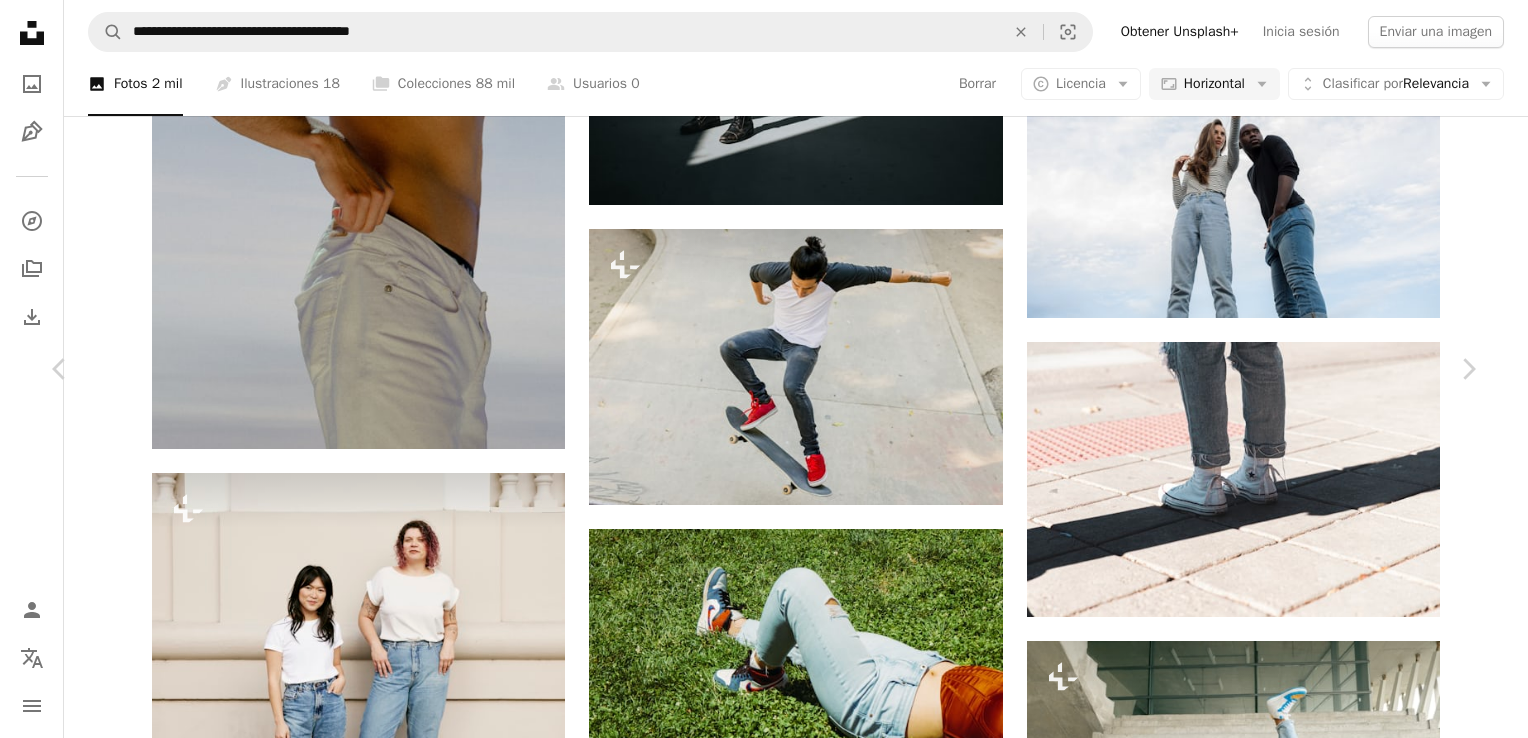 click on "Zoom in" at bounding box center [756, 3390] 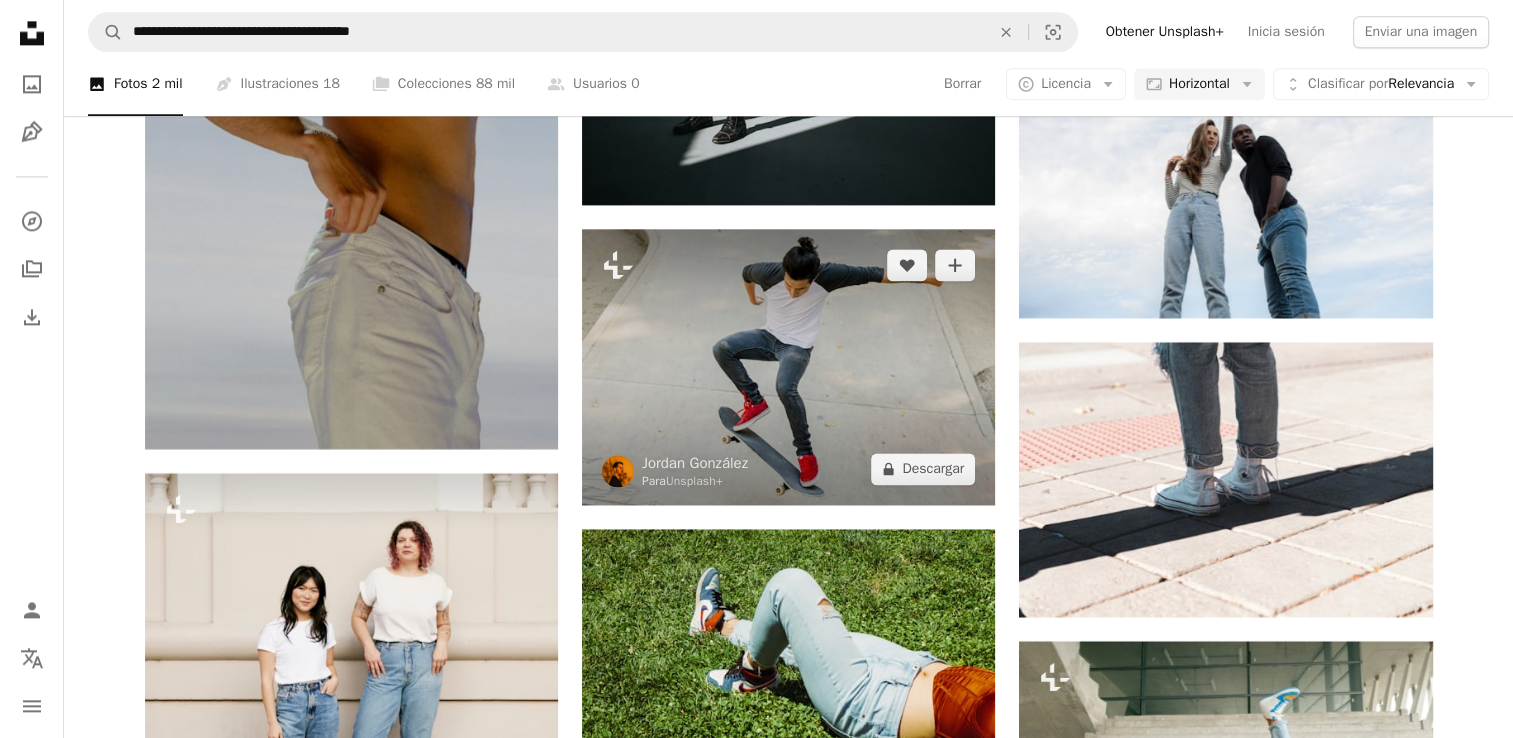 click at bounding box center (788, 366) 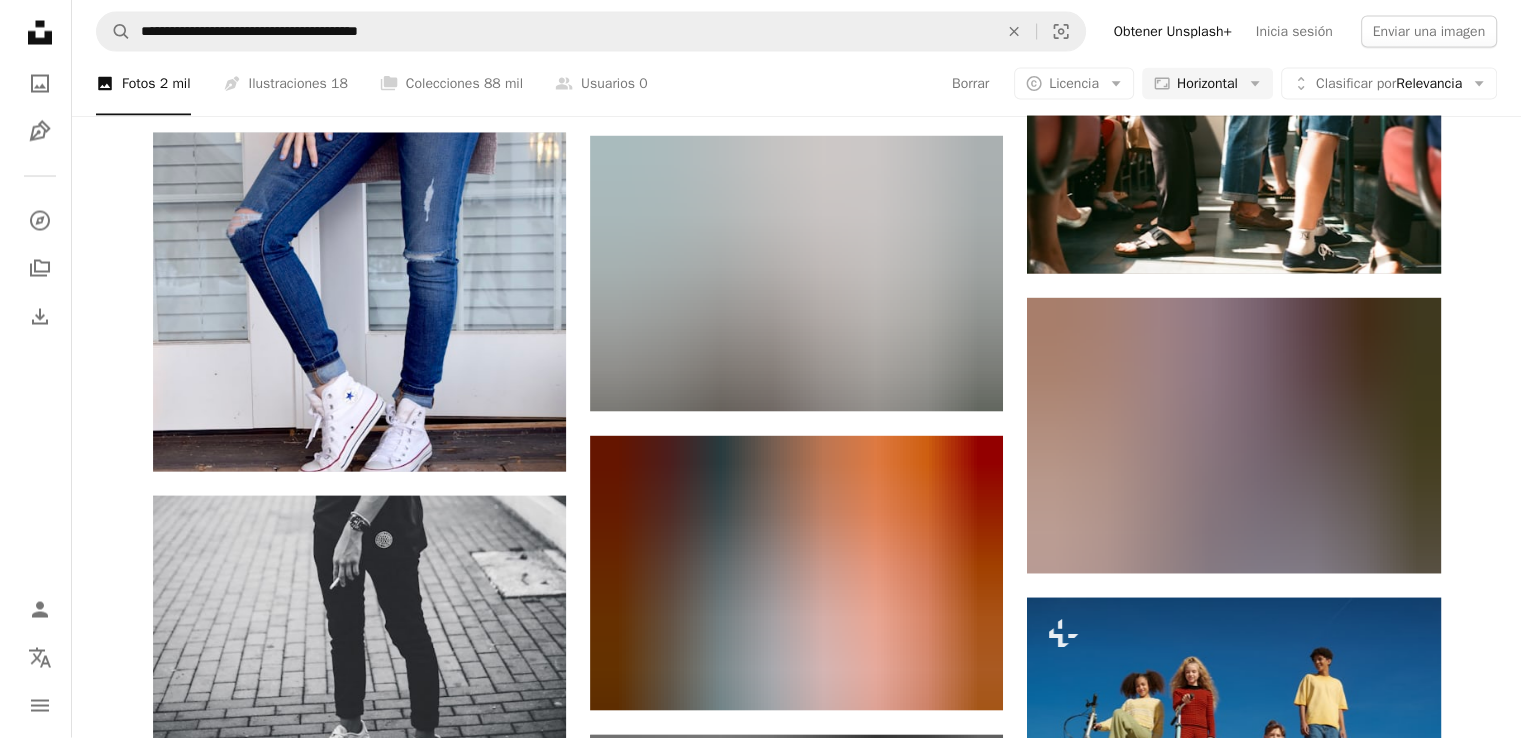scroll, scrollTop: 11550, scrollLeft: 0, axis: vertical 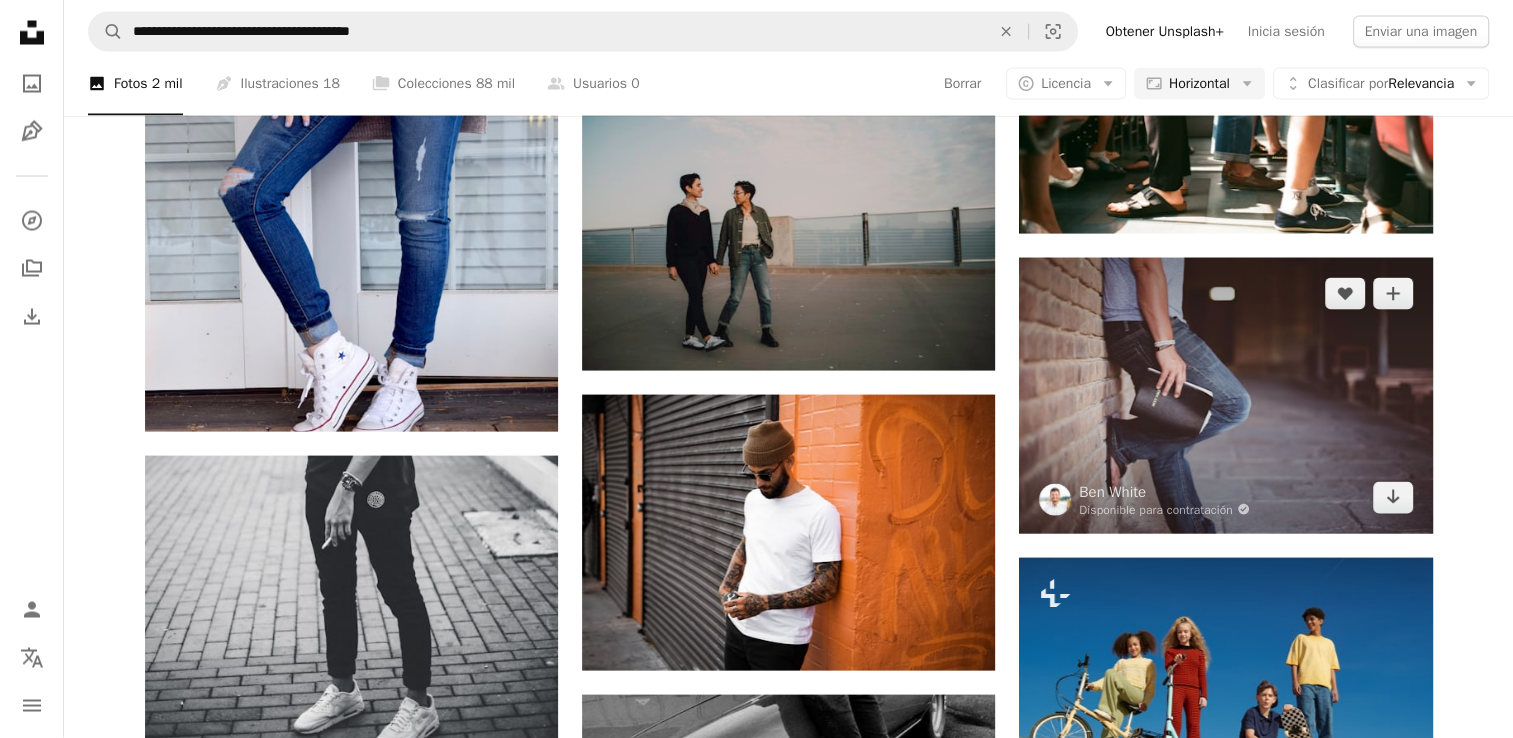 click at bounding box center [1225, 396] 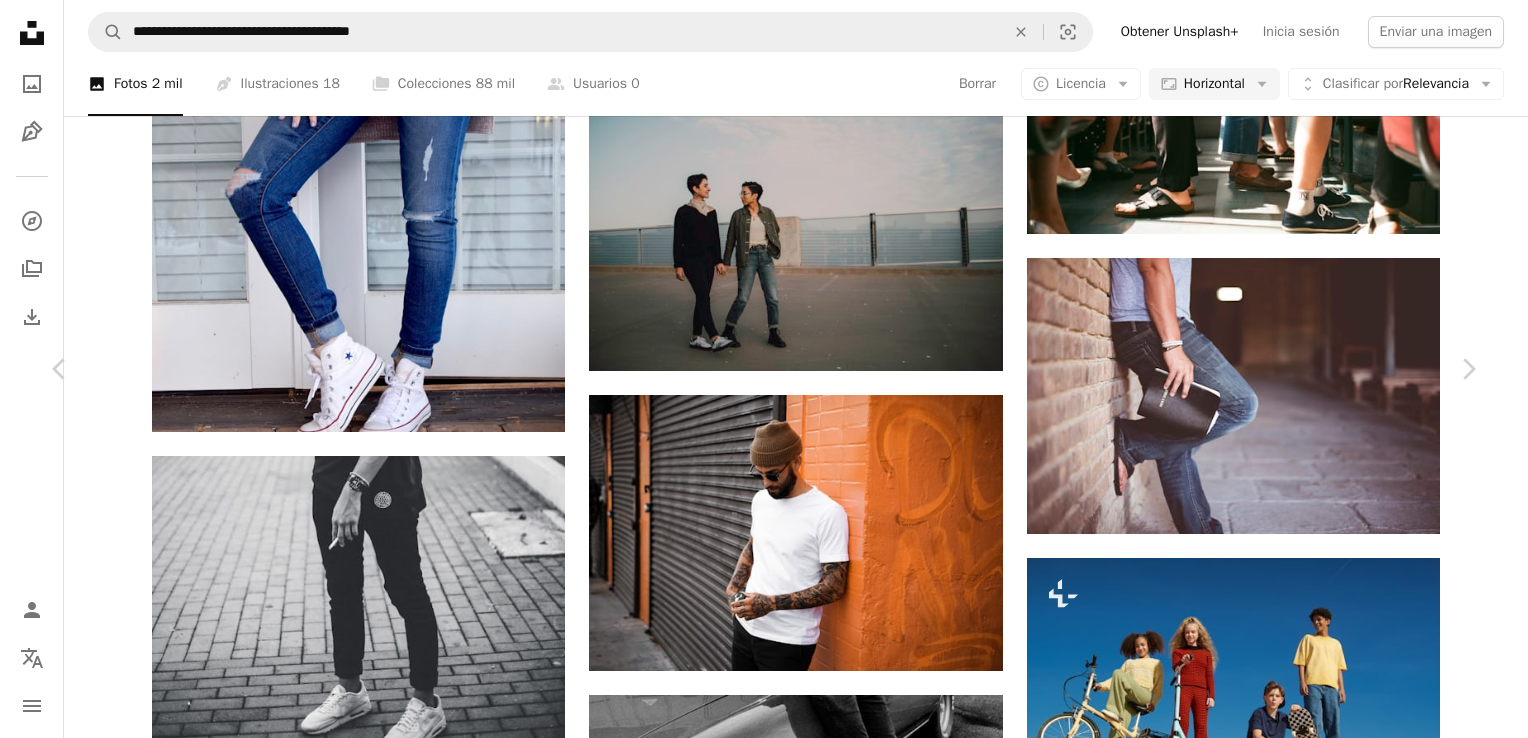 click at bounding box center (756, 4197) 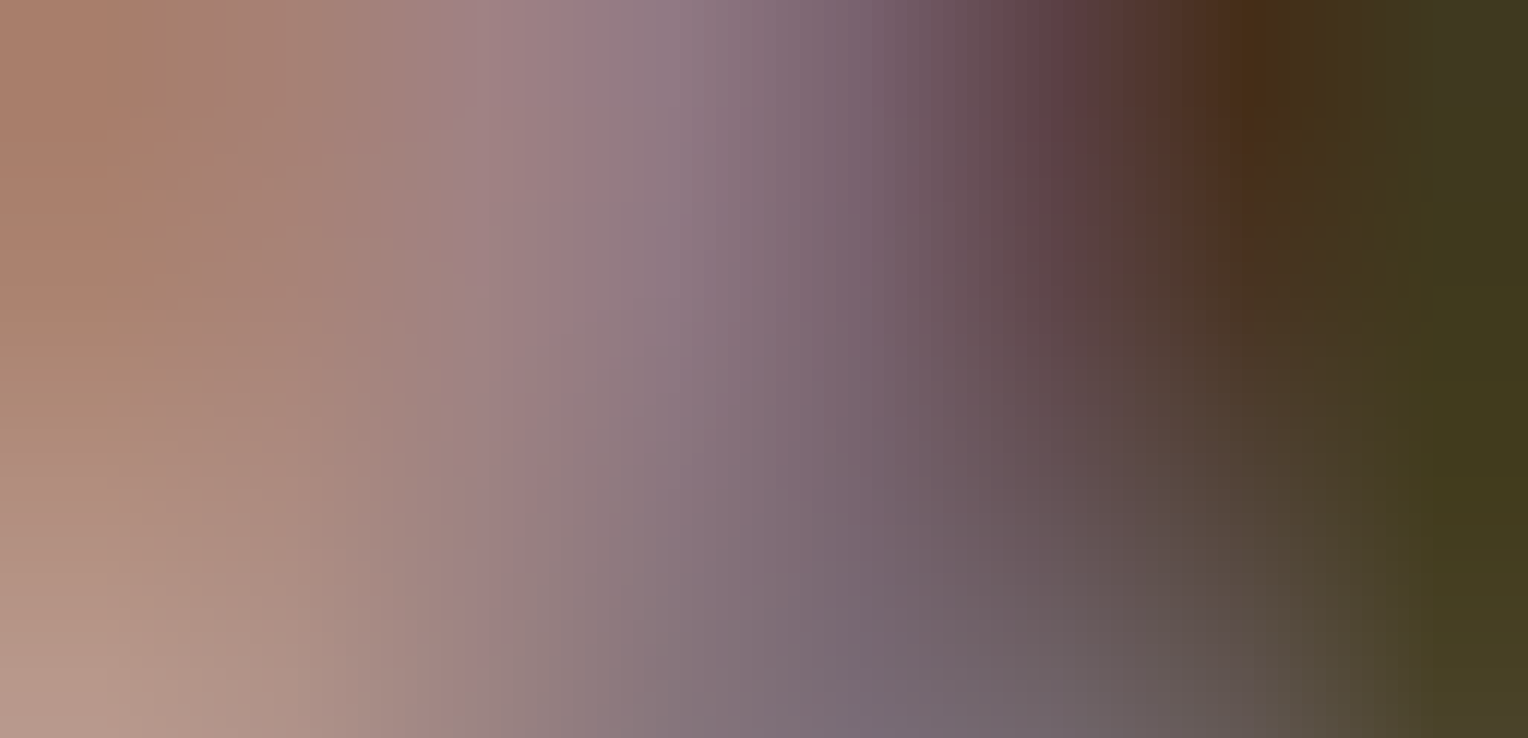 scroll, scrollTop: 131, scrollLeft: 0, axis: vertical 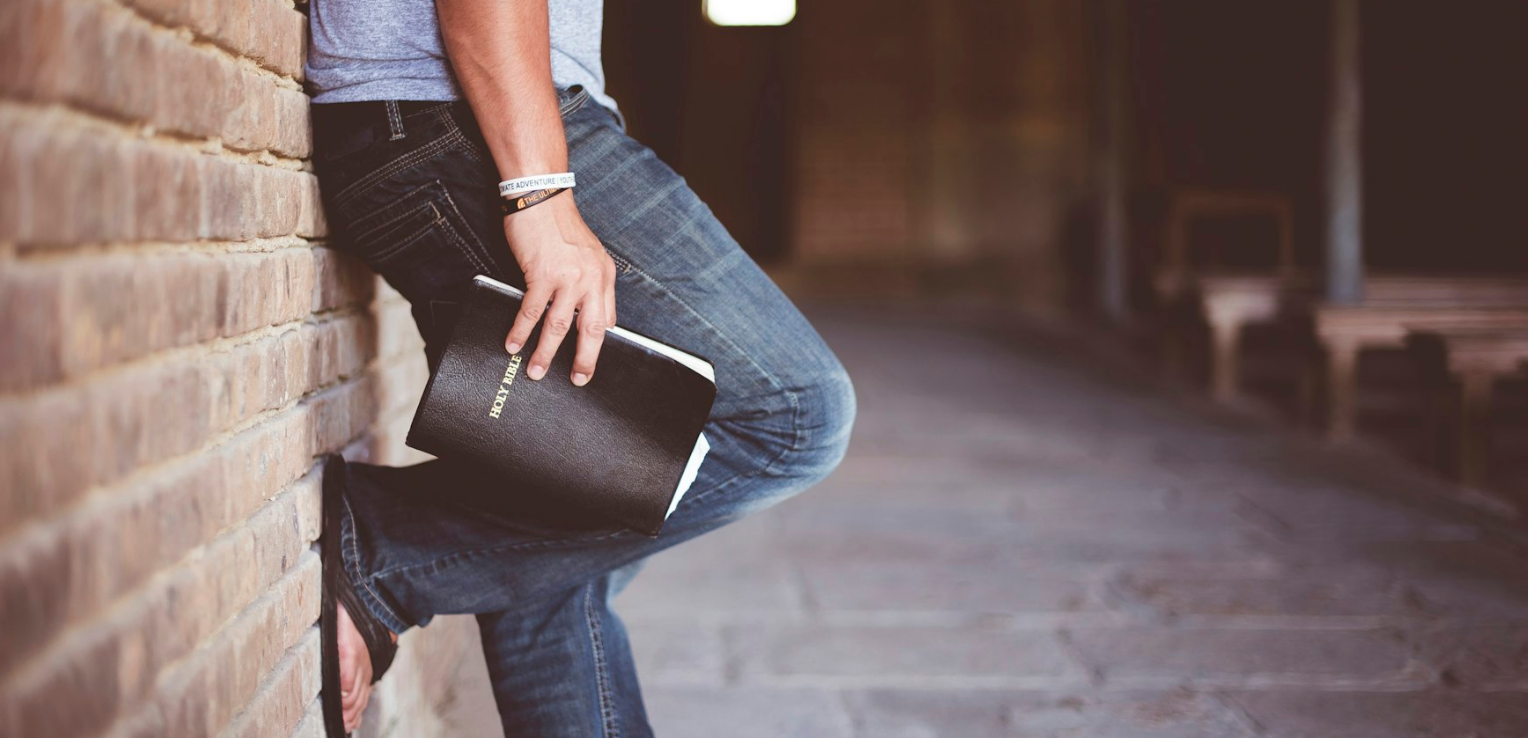 type 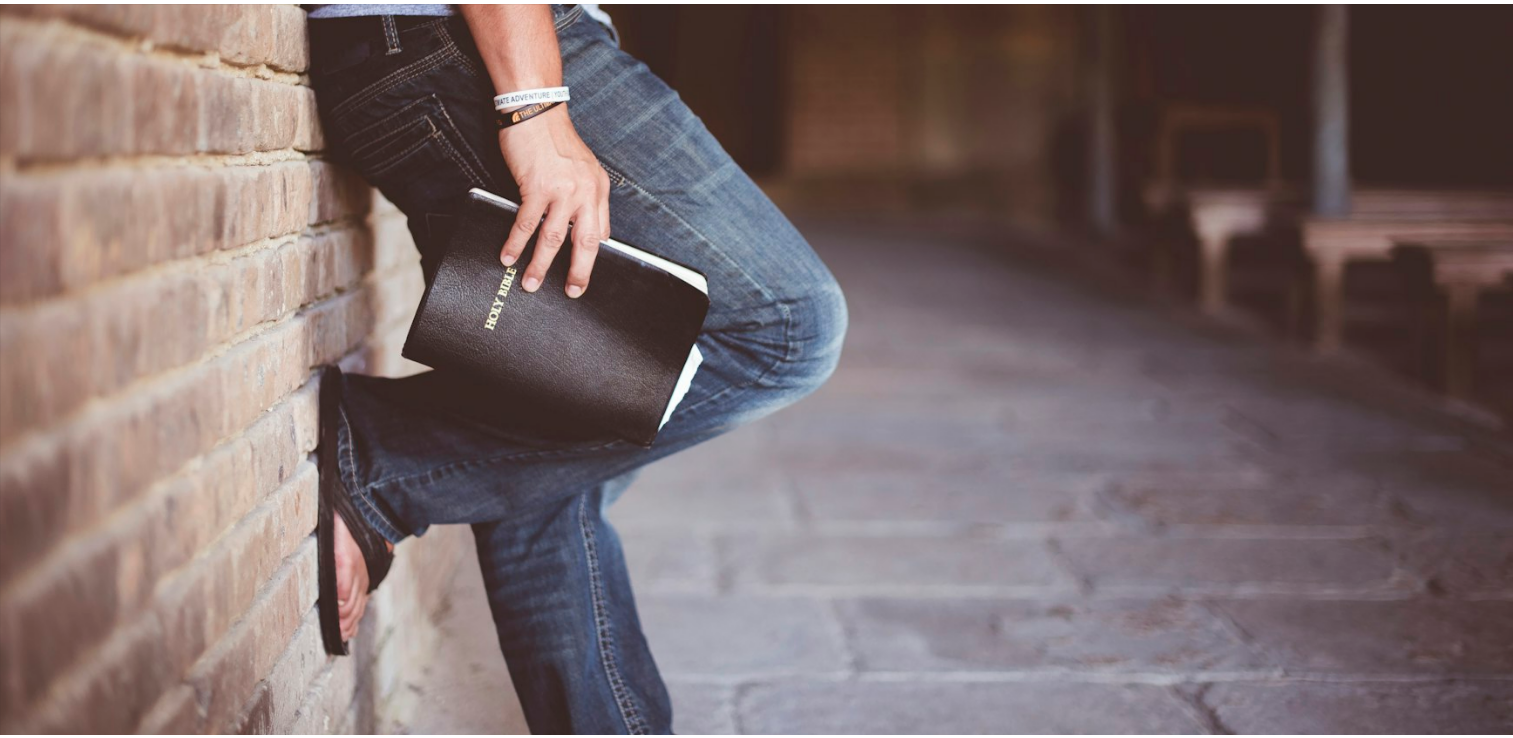 scroll, scrollTop: 180, scrollLeft: 0, axis: vertical 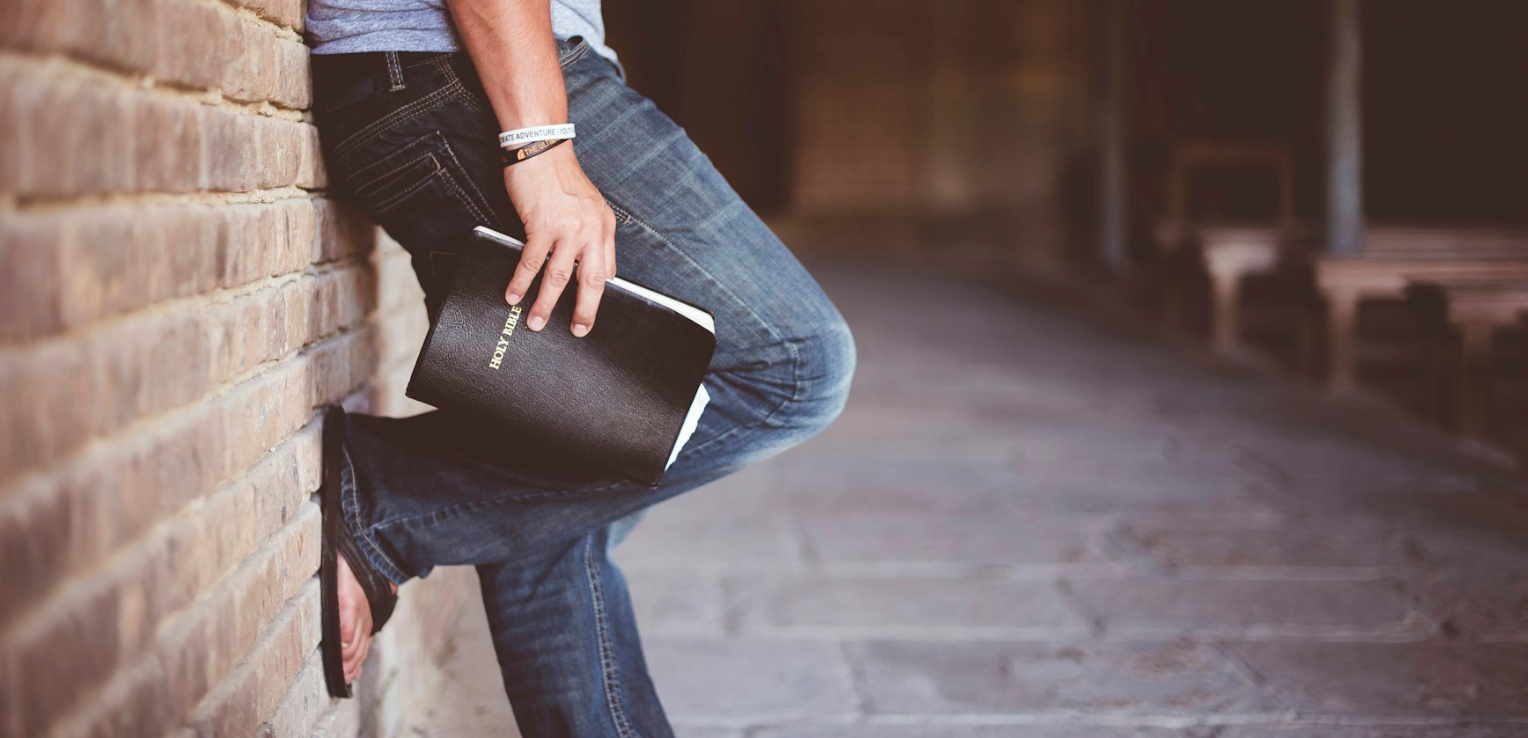 click at bounding box center [764, 329] 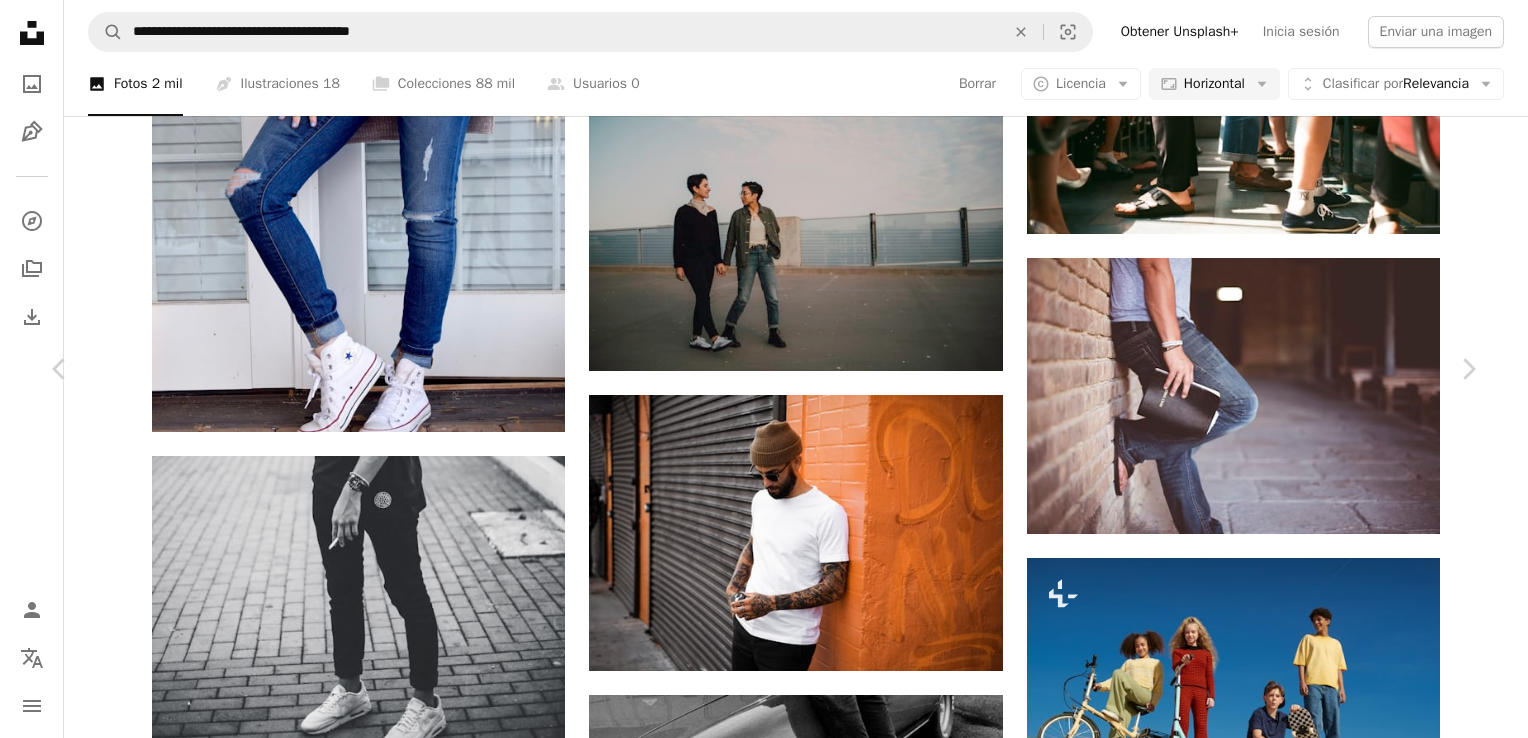 click on "Zoom in" at bounding box center (756, 4197) 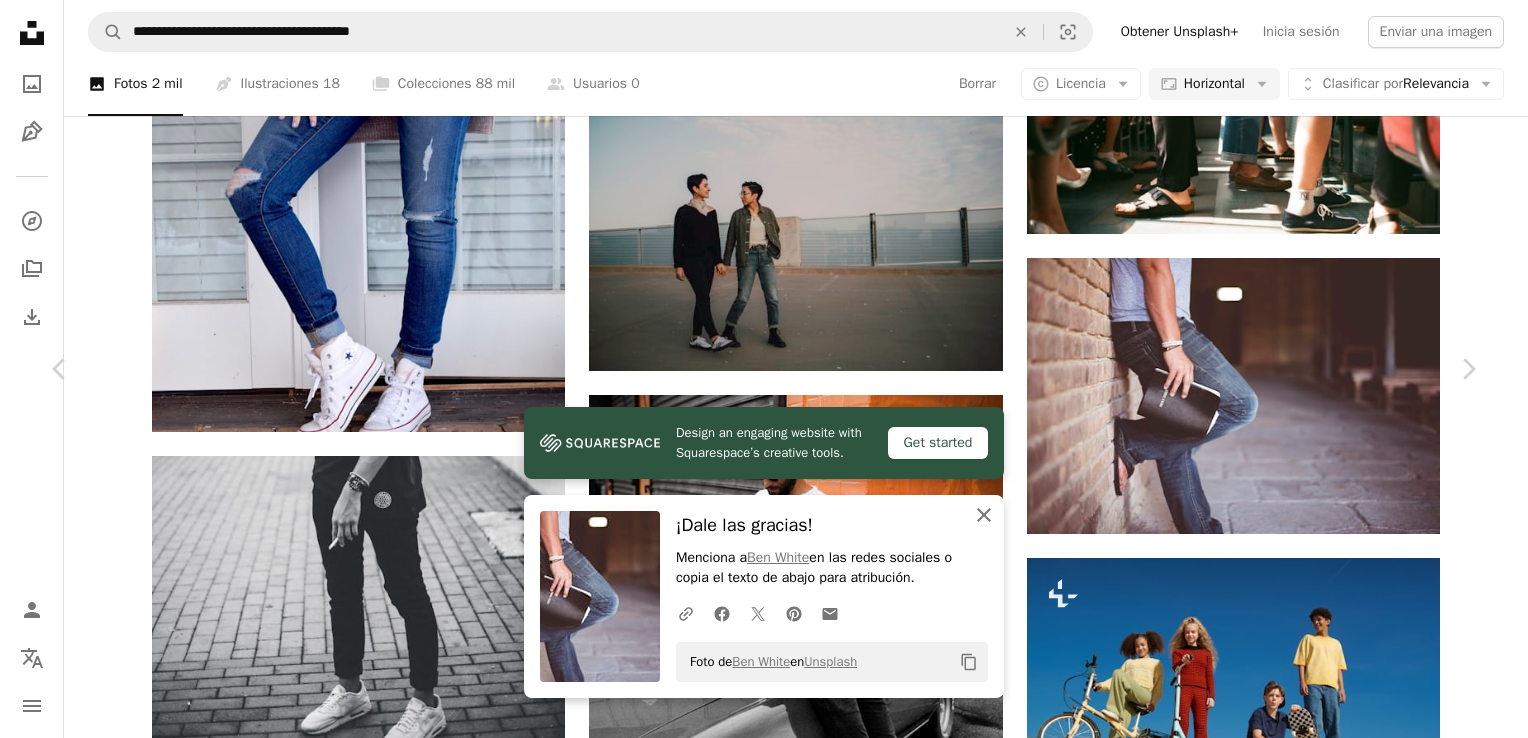 click on "An X shape Cerrar" at bounding box center [984, 515] 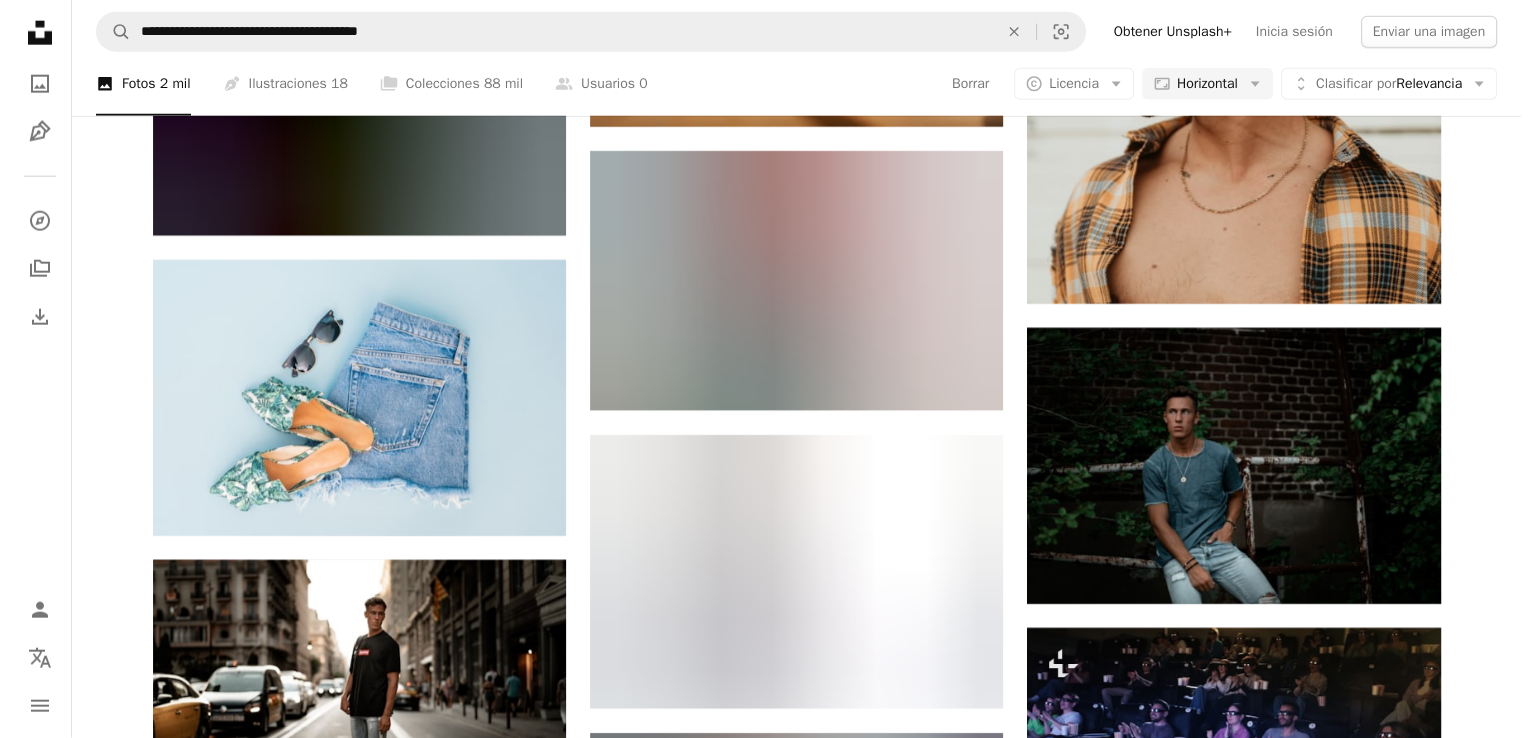 scroll, scrollTop: 12790, scrollLeft: 0, axis: vertical 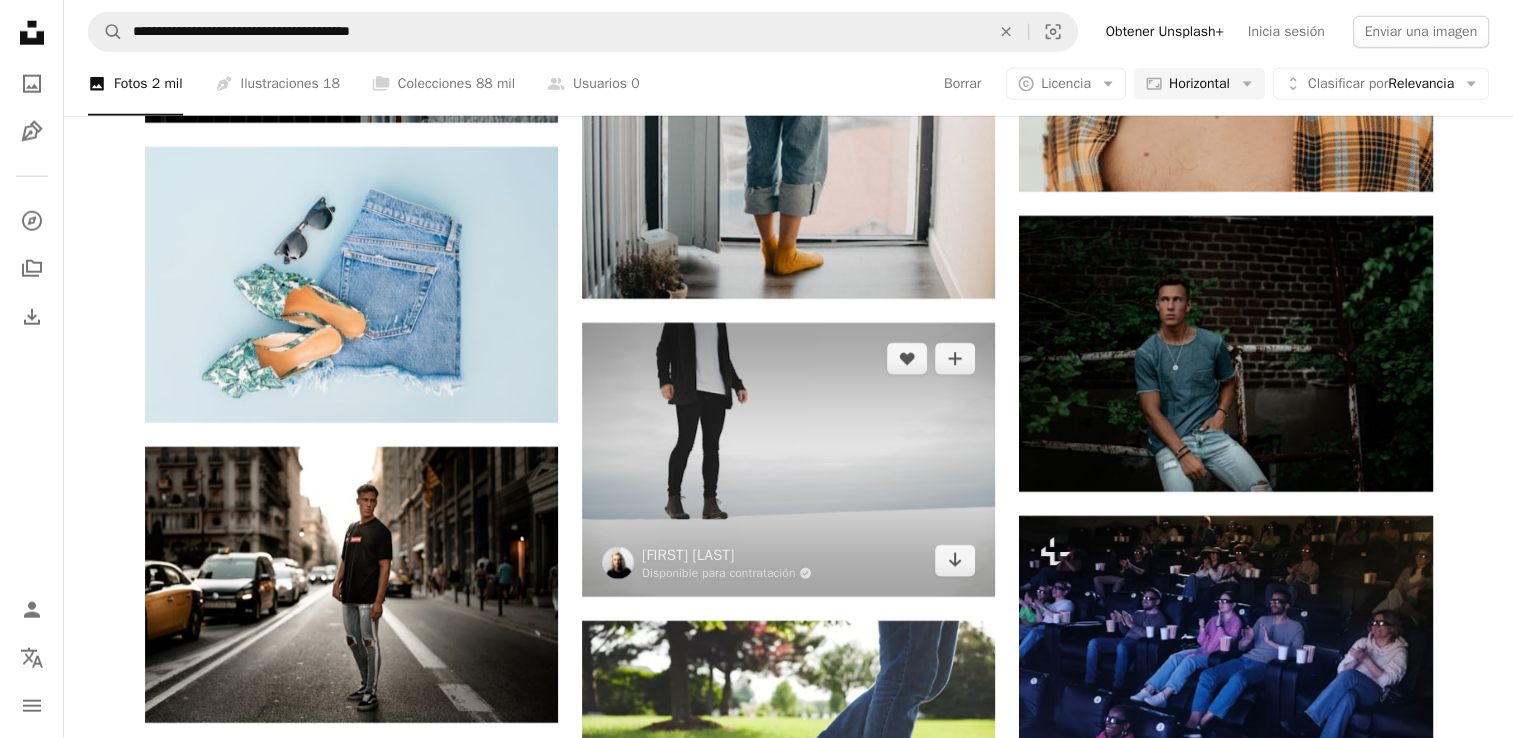 click at bounding box center (788, 460) 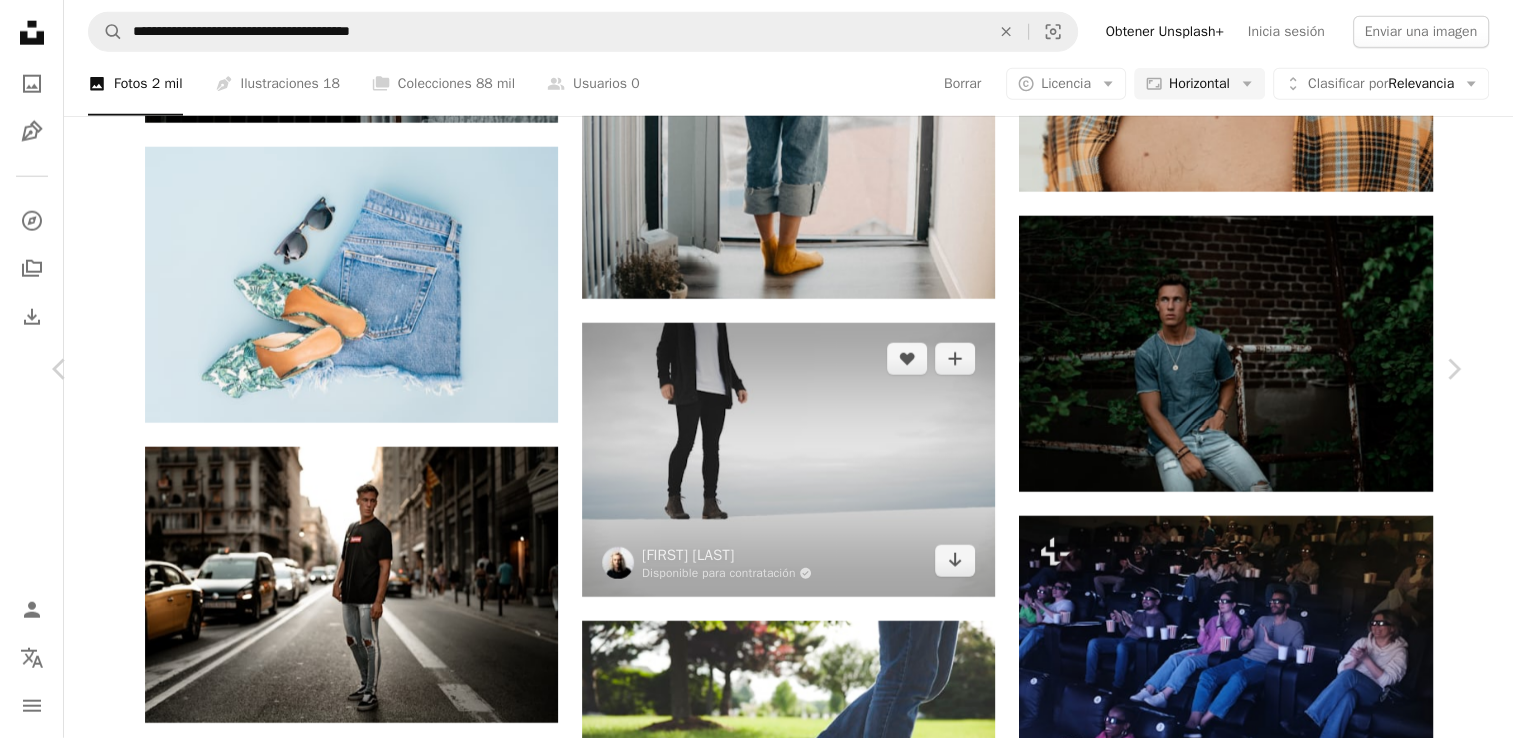 click at bounding box center [749, 5010] 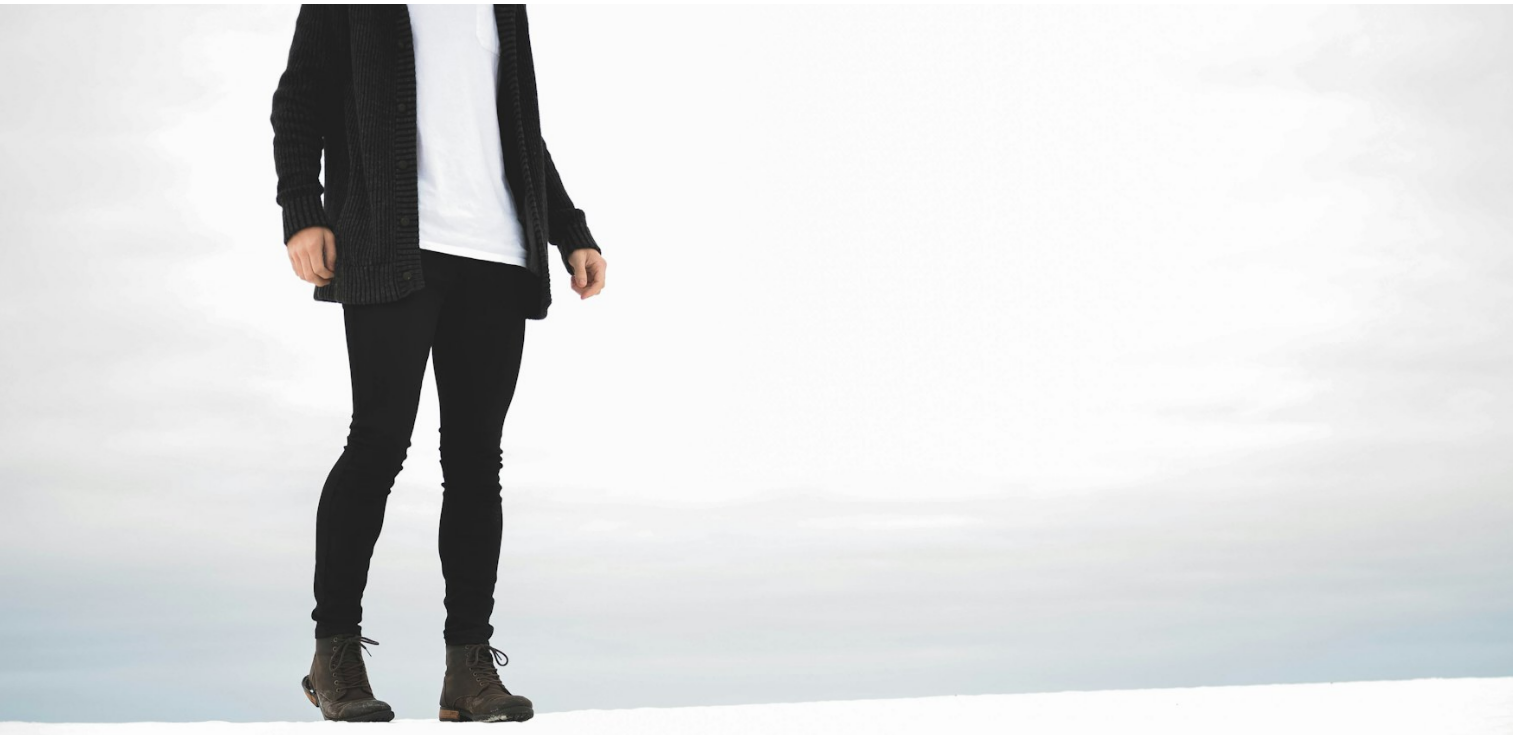 scroll, scrollTop: 127, scrollLeft: 0, axis: vertical 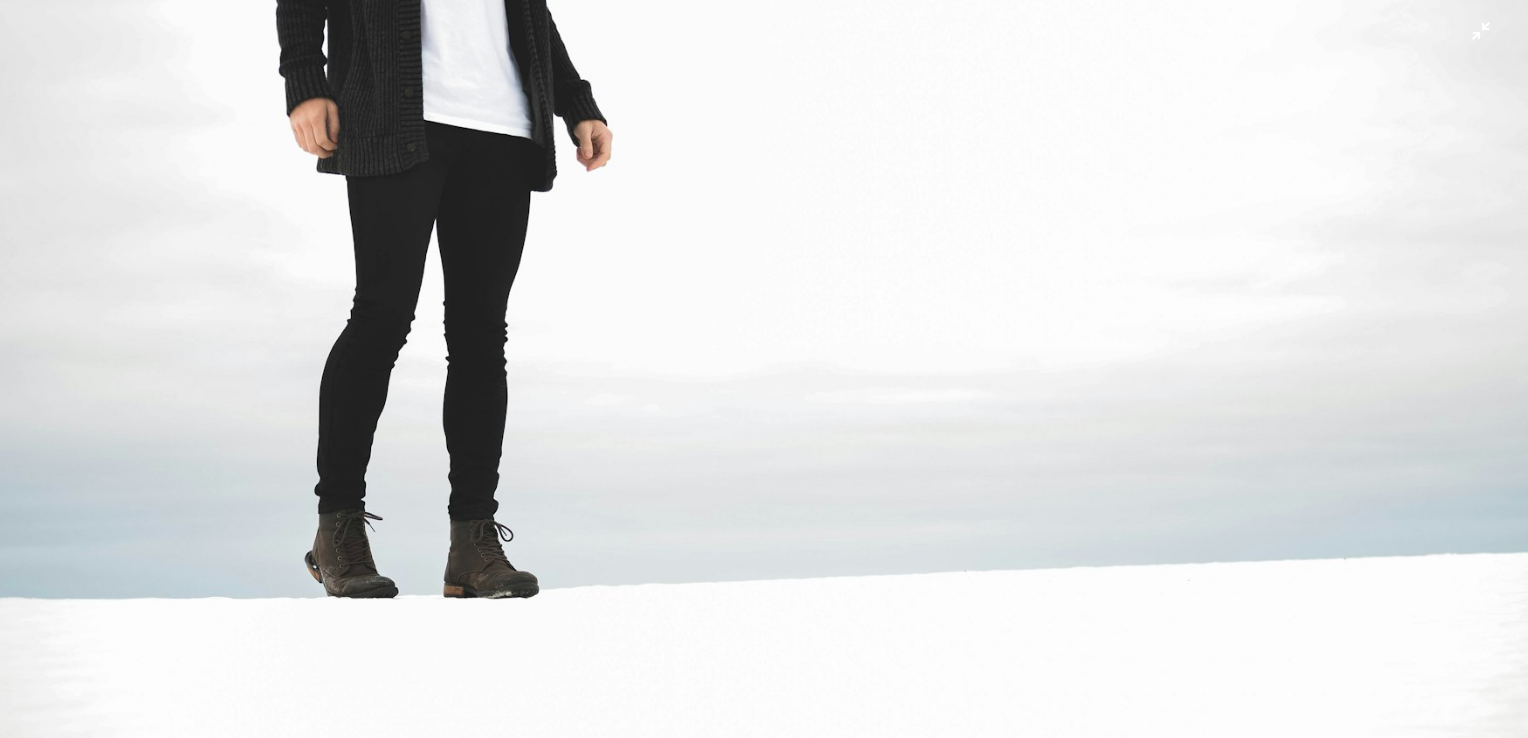 click at bounding box center (764, 378) 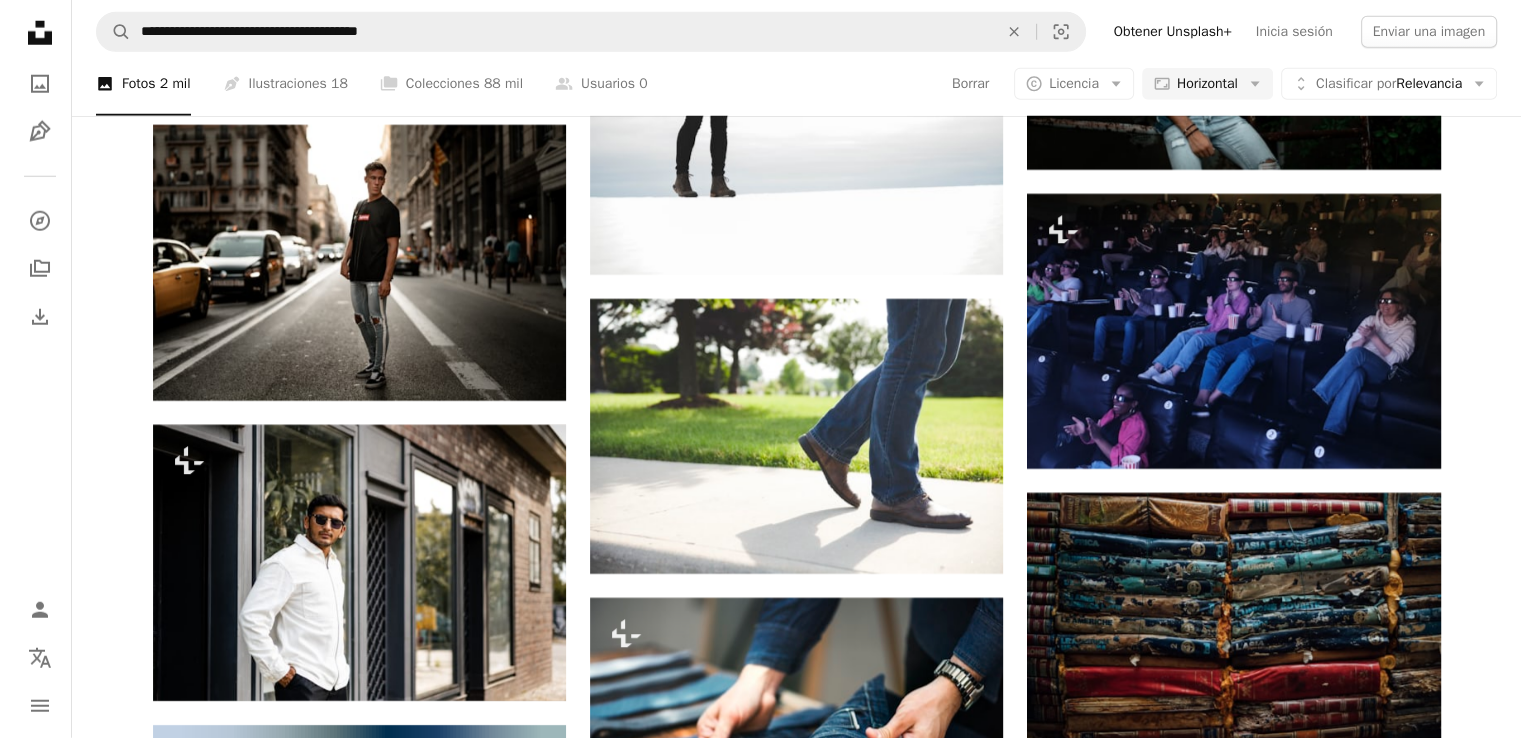 scroll, scrollTop: 13150, scrollLeft: 0, axis: vertical 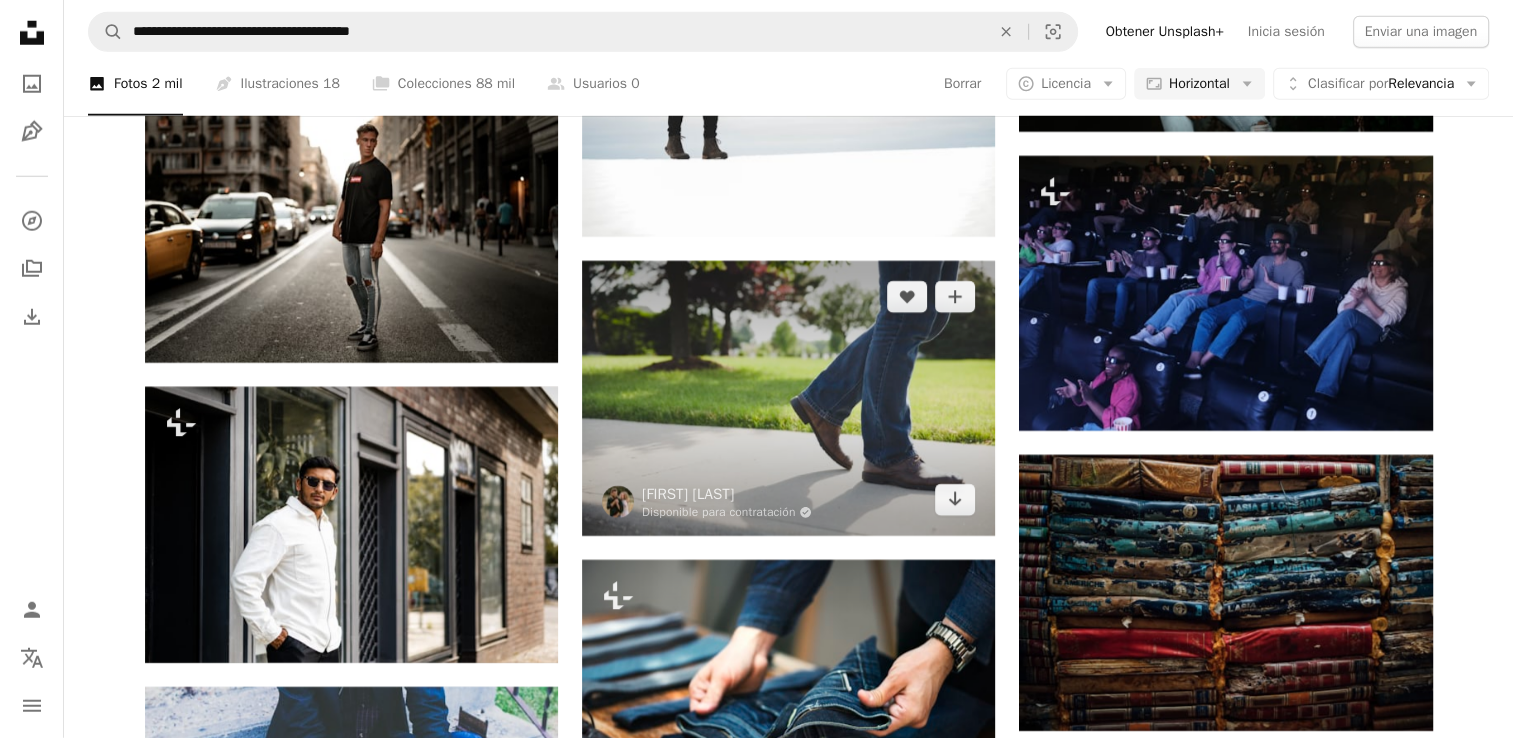 click at bounding box center (788, 398) 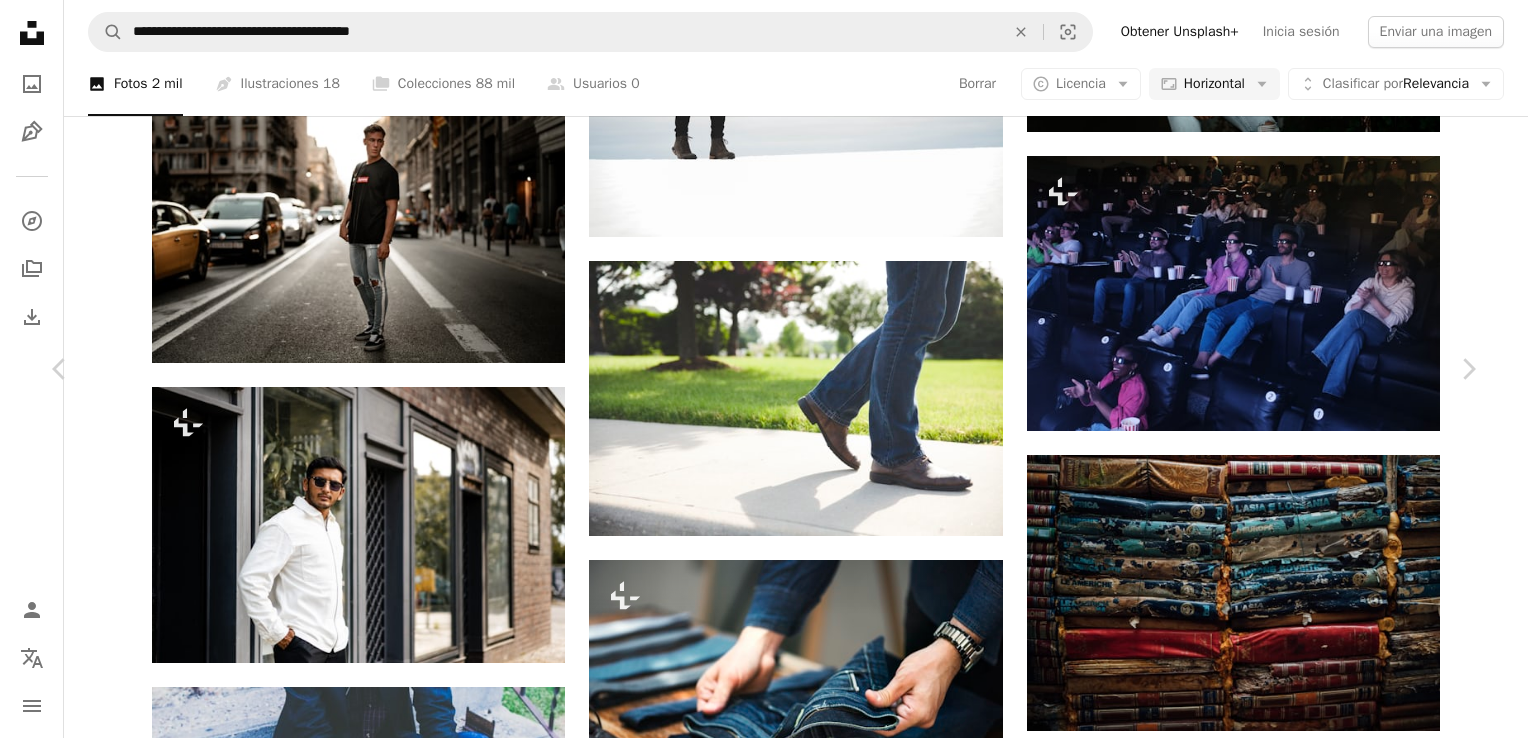 click at bounding box center [757, 4651] 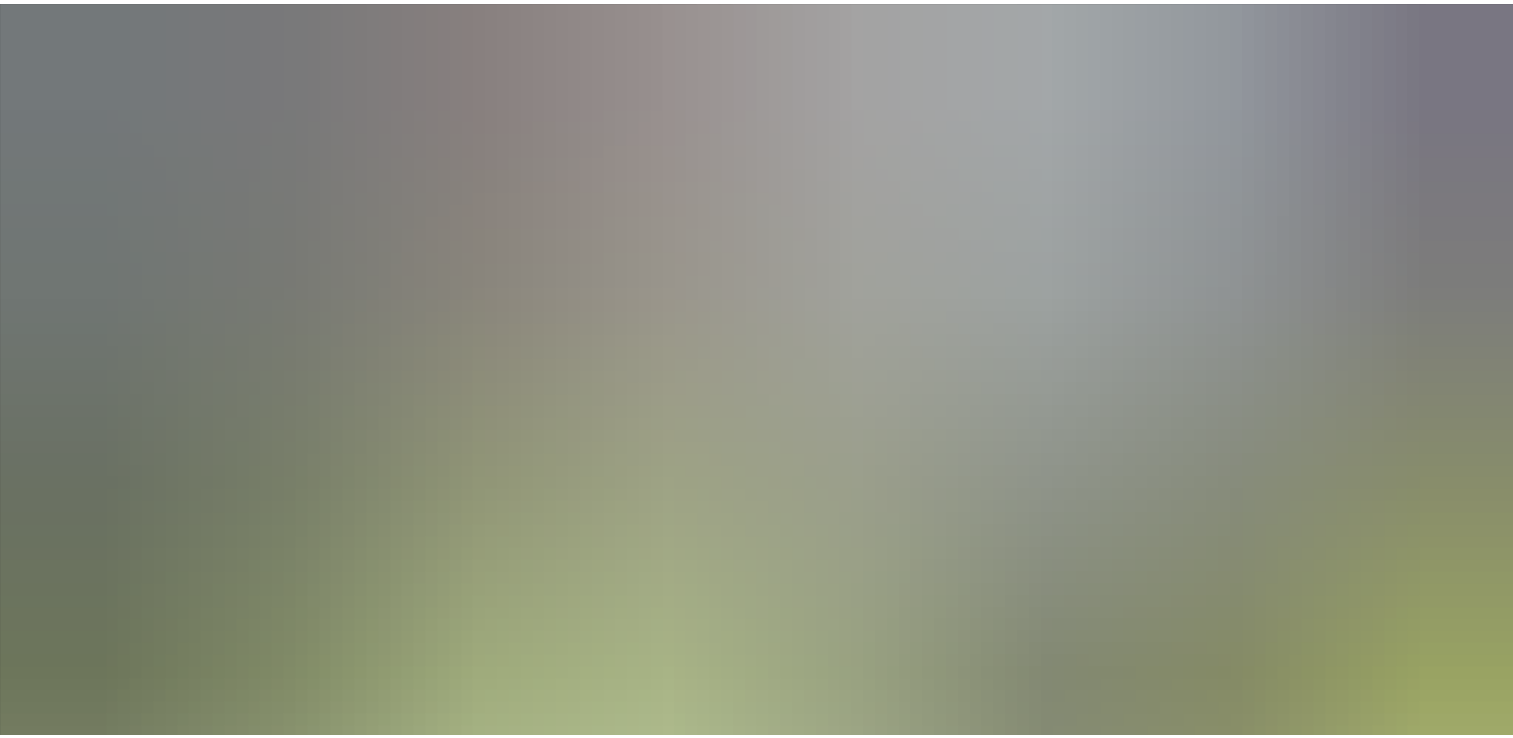 scroll, scrollTop: 131, scrollLeft: 0, axis: vertical 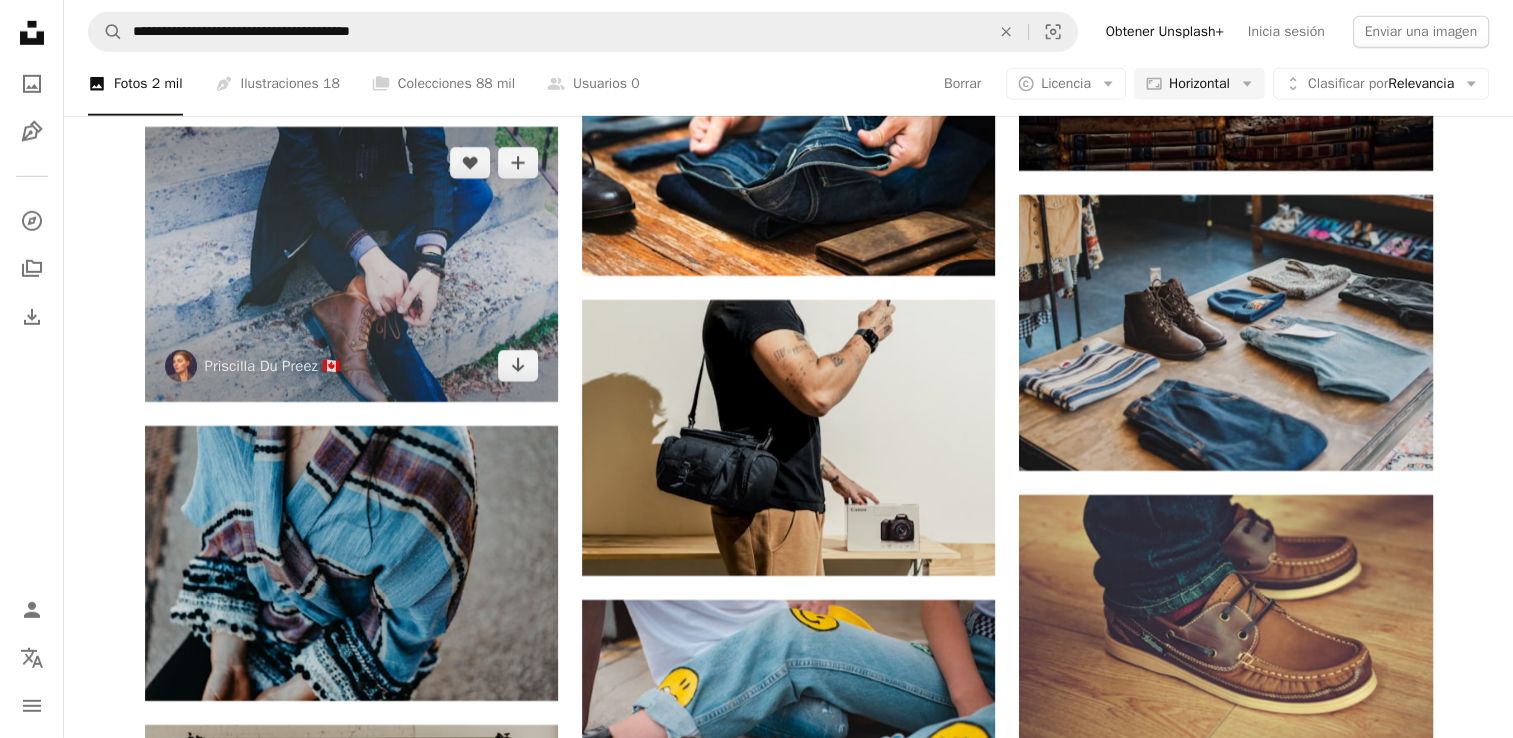 click at bounding box center (351, 264) 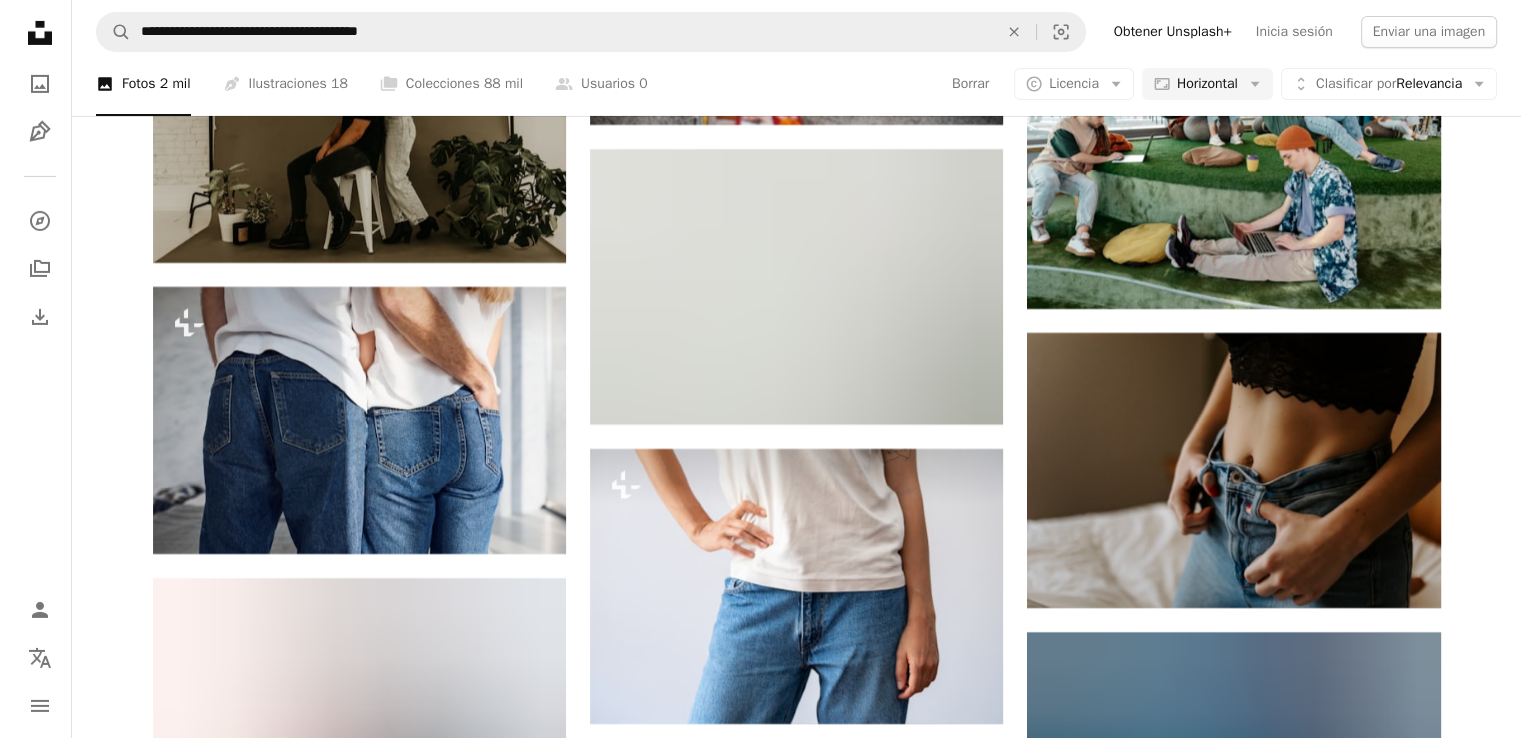 scroll, scrollTop: 14470, scrollLeft: 0, axis: vertical 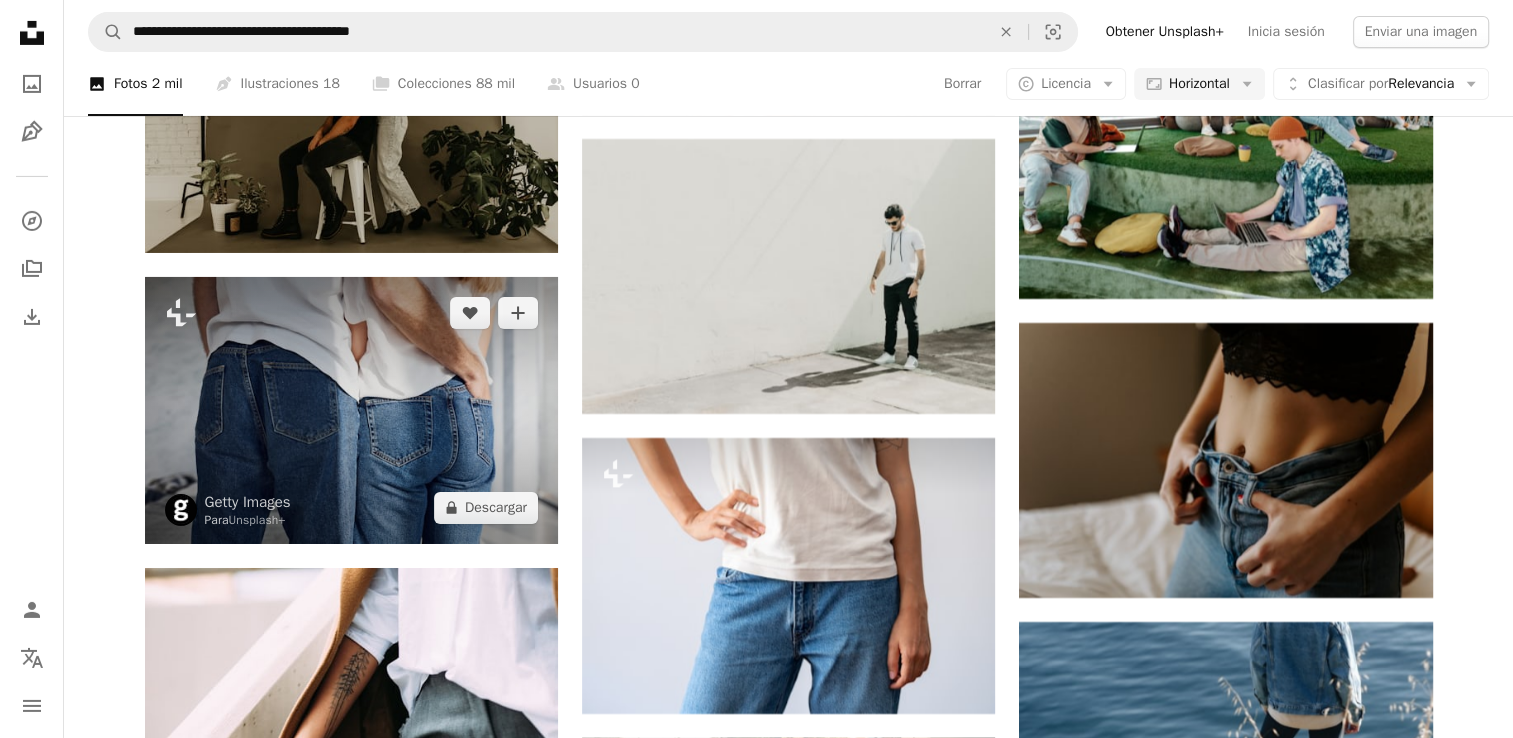click at bounding box center [351, 410] 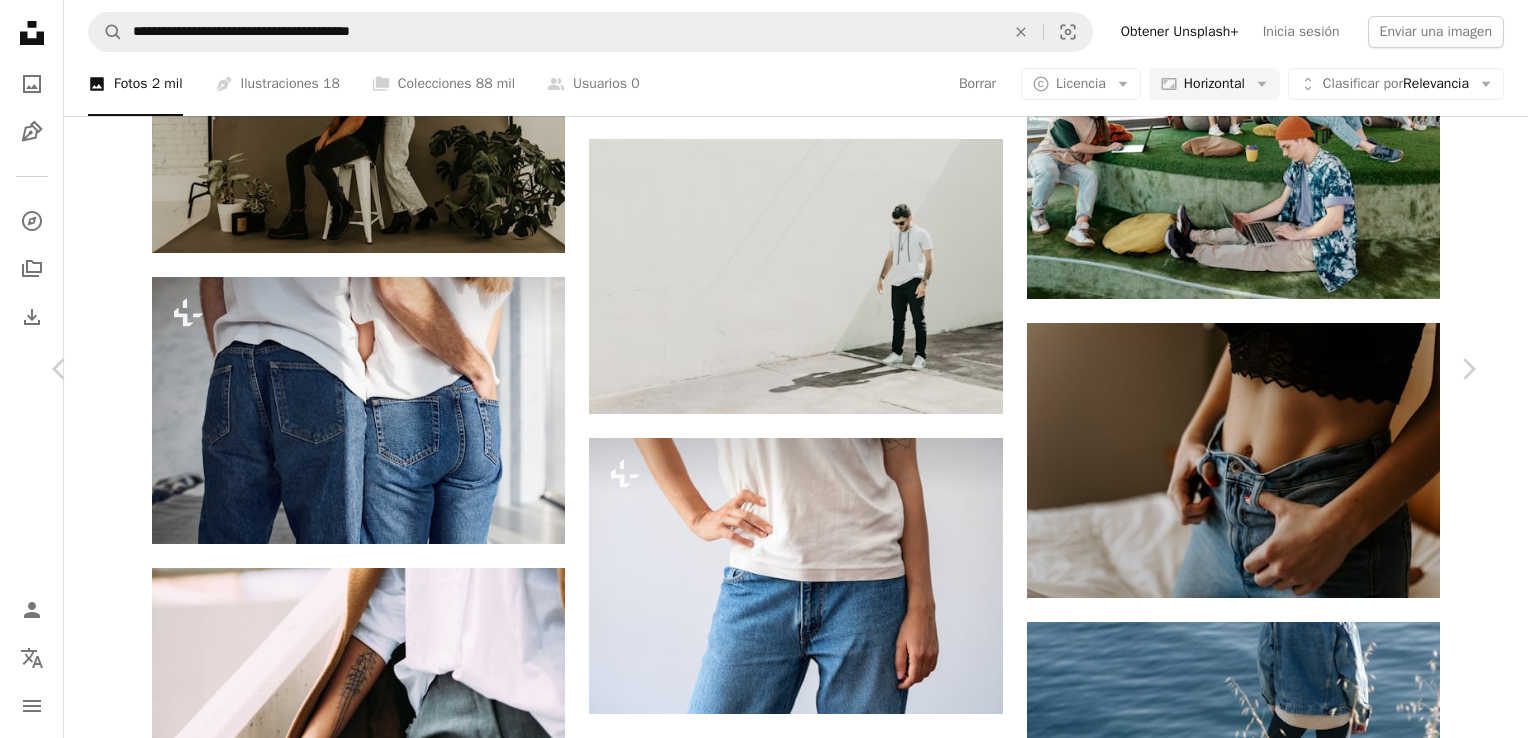 click at bounding box center (757, 3330) 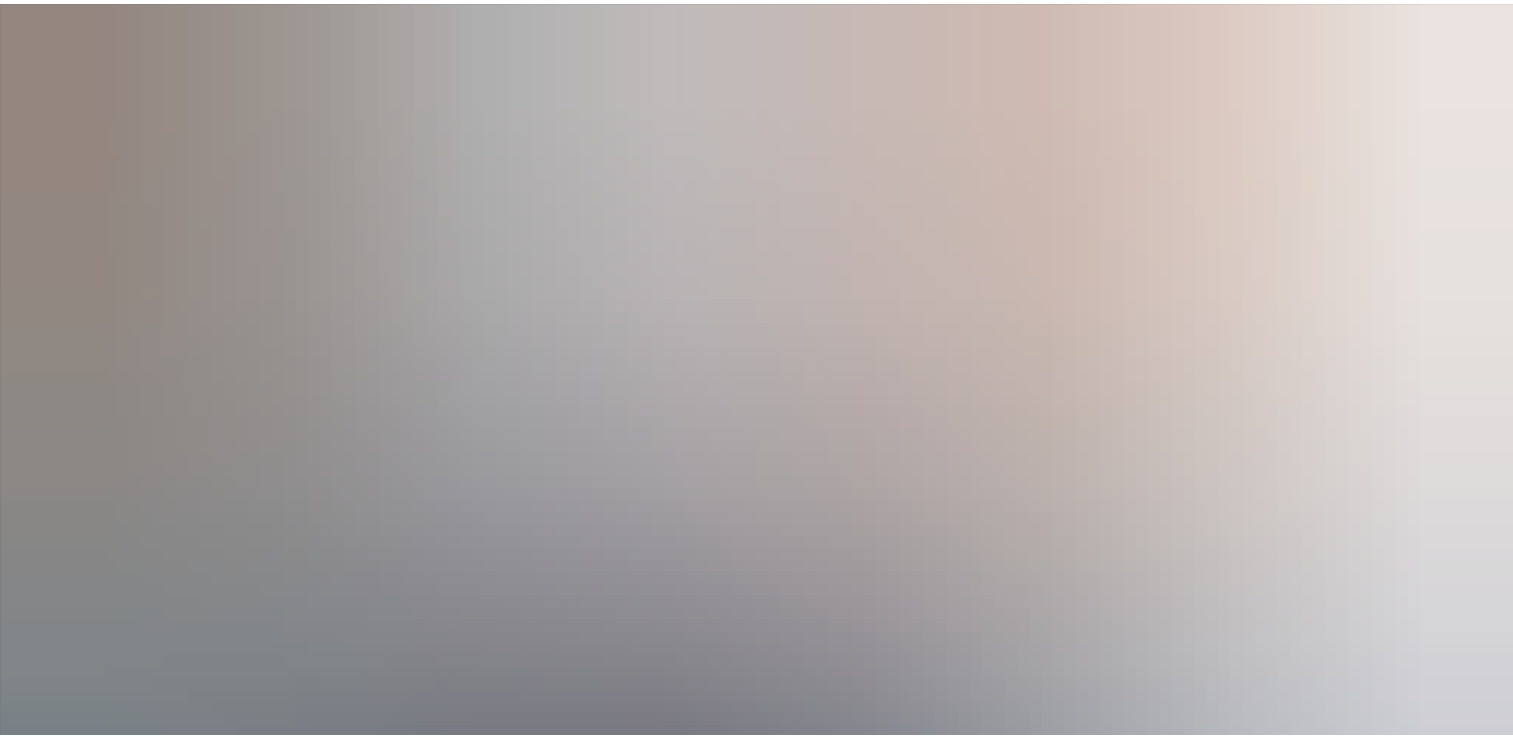 scroll, scrollTop: 116, scrollLeft: 0, axis: vertical 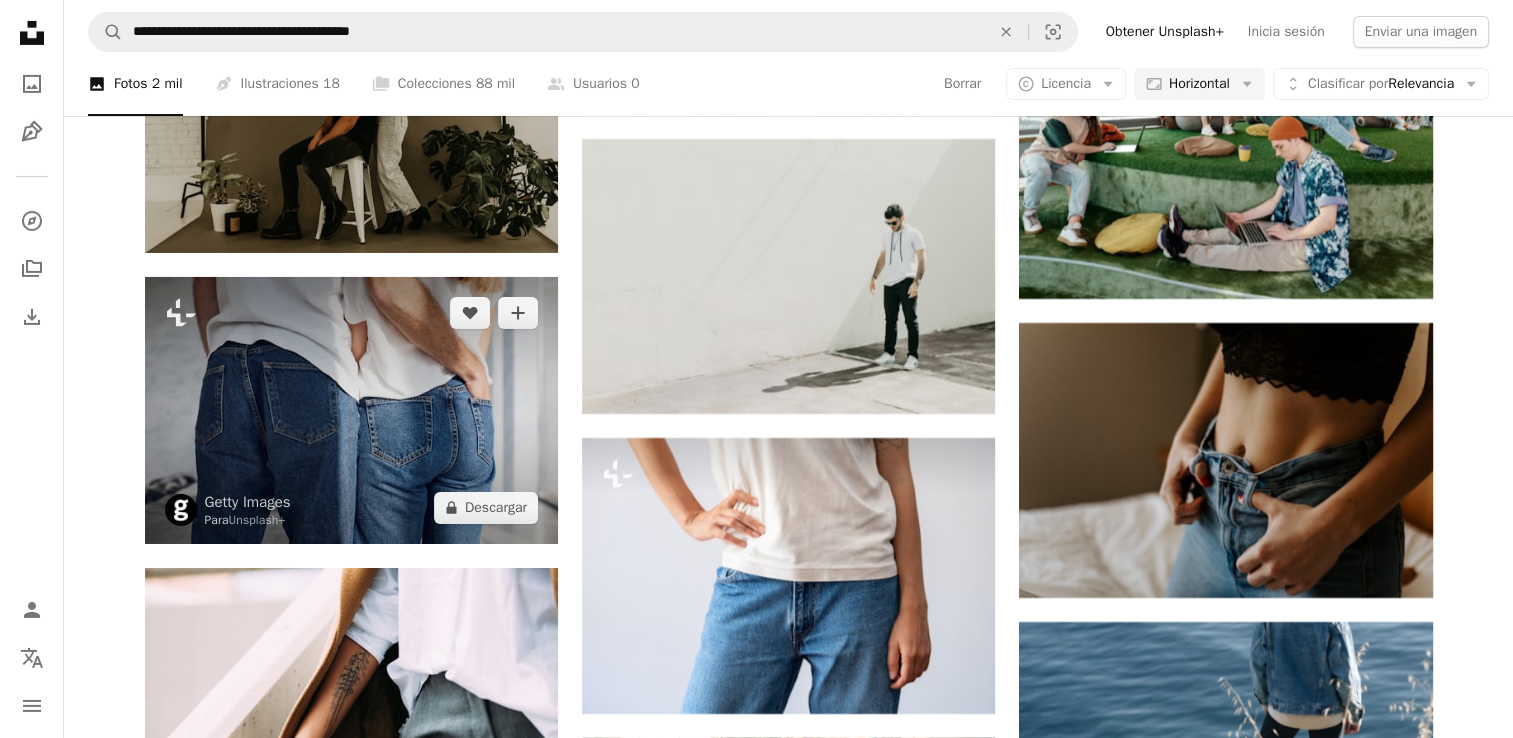 click at bounding box center [351, 410] 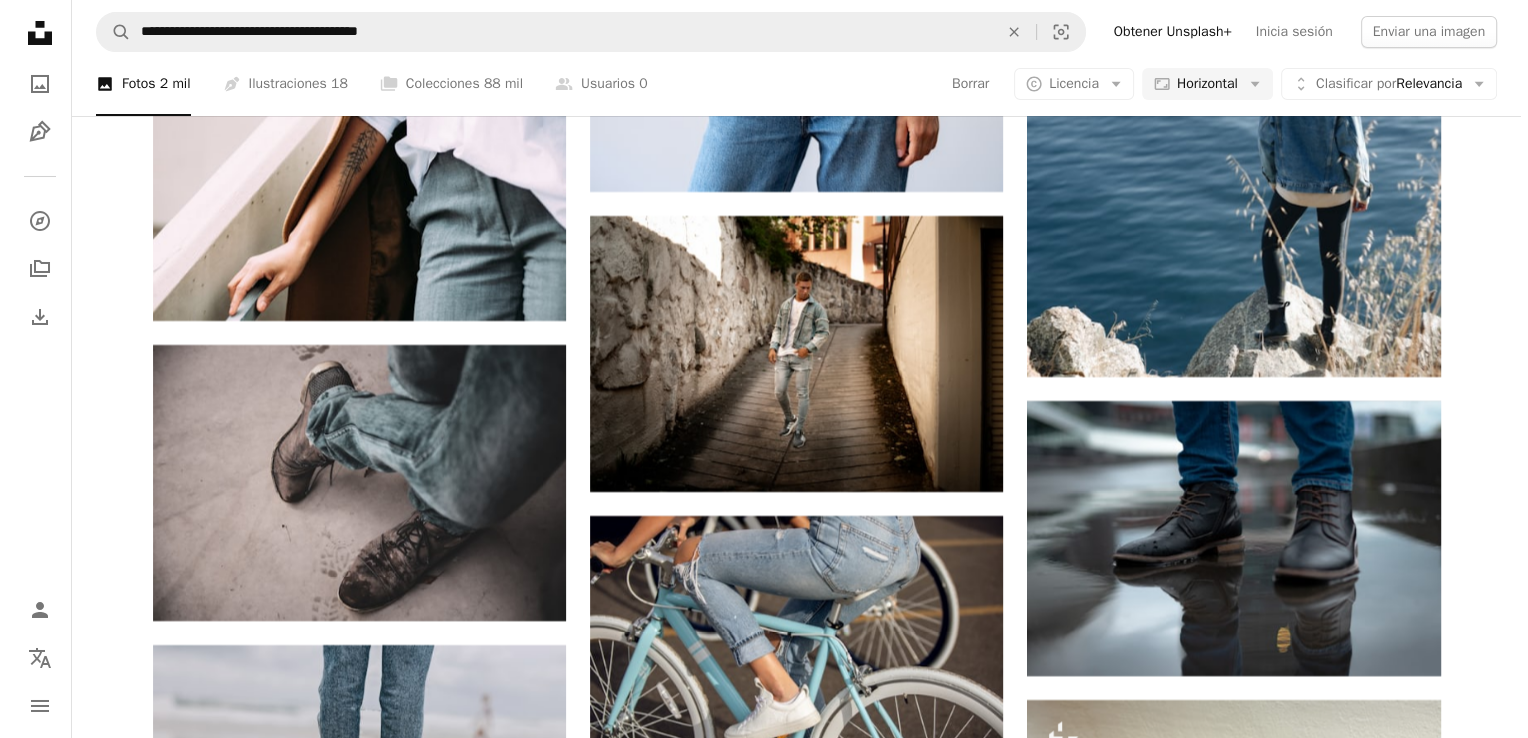 scroll, scrollTop: 15030, scrollLeft: 0, axis: vertical 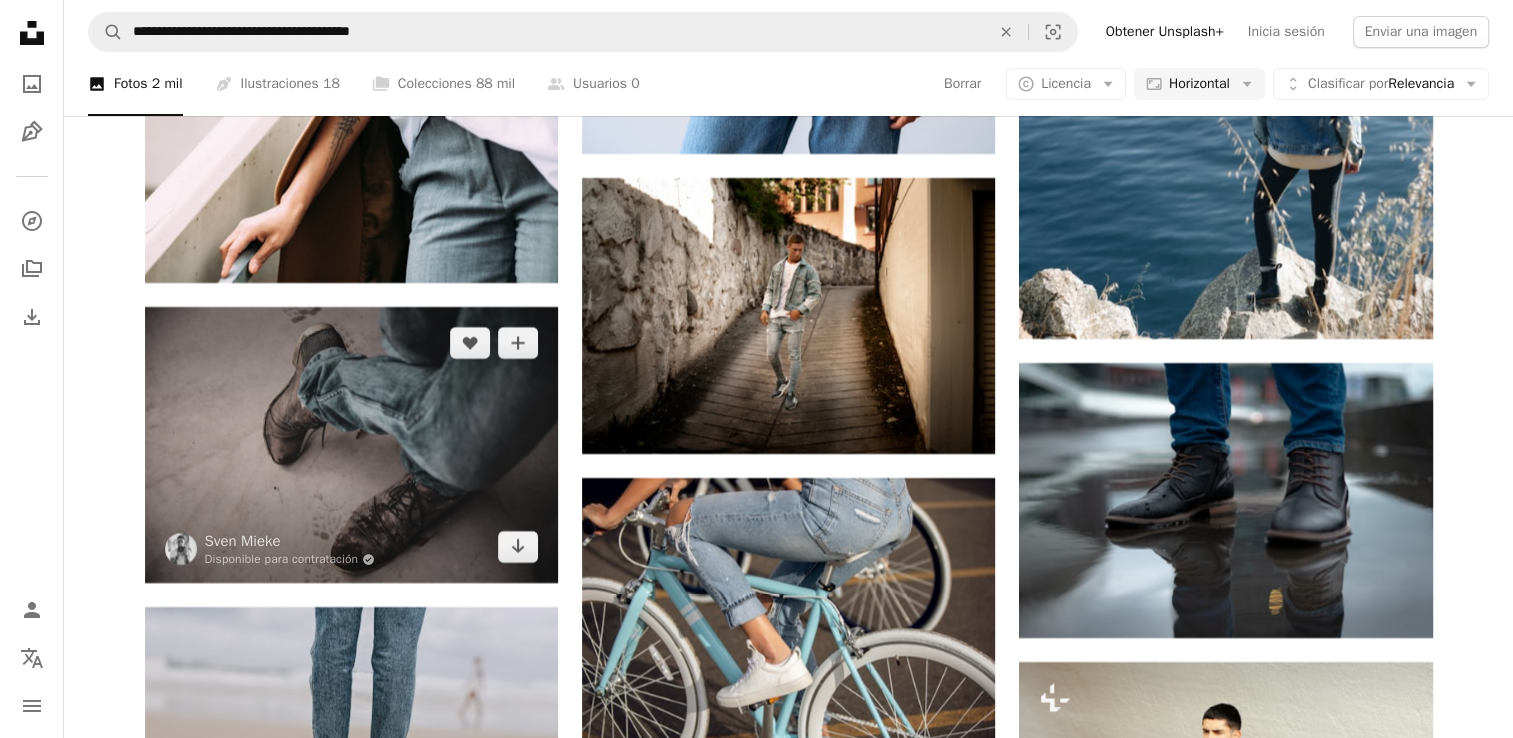 click at bounding box center (351, 445) 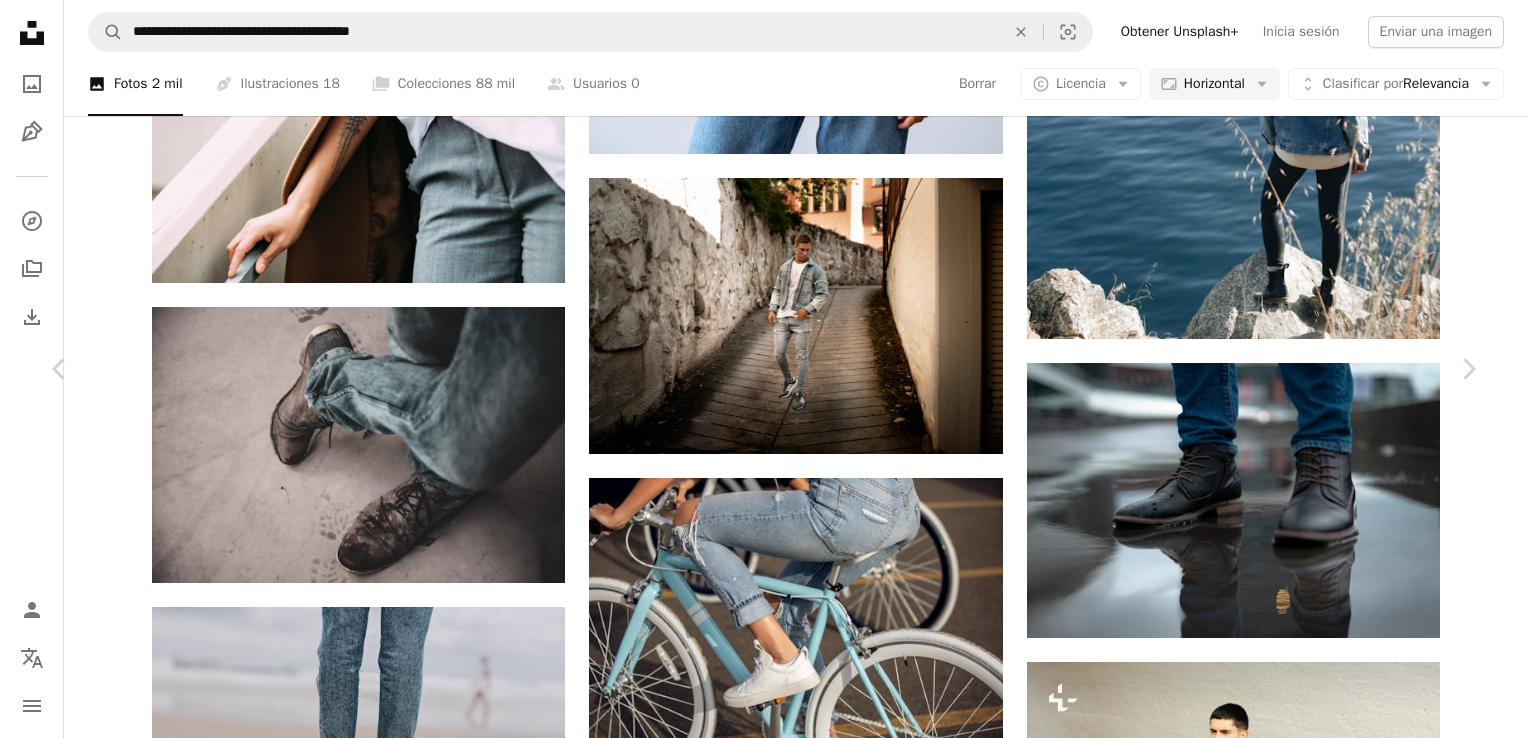 click at bounding box center (756, 4568) 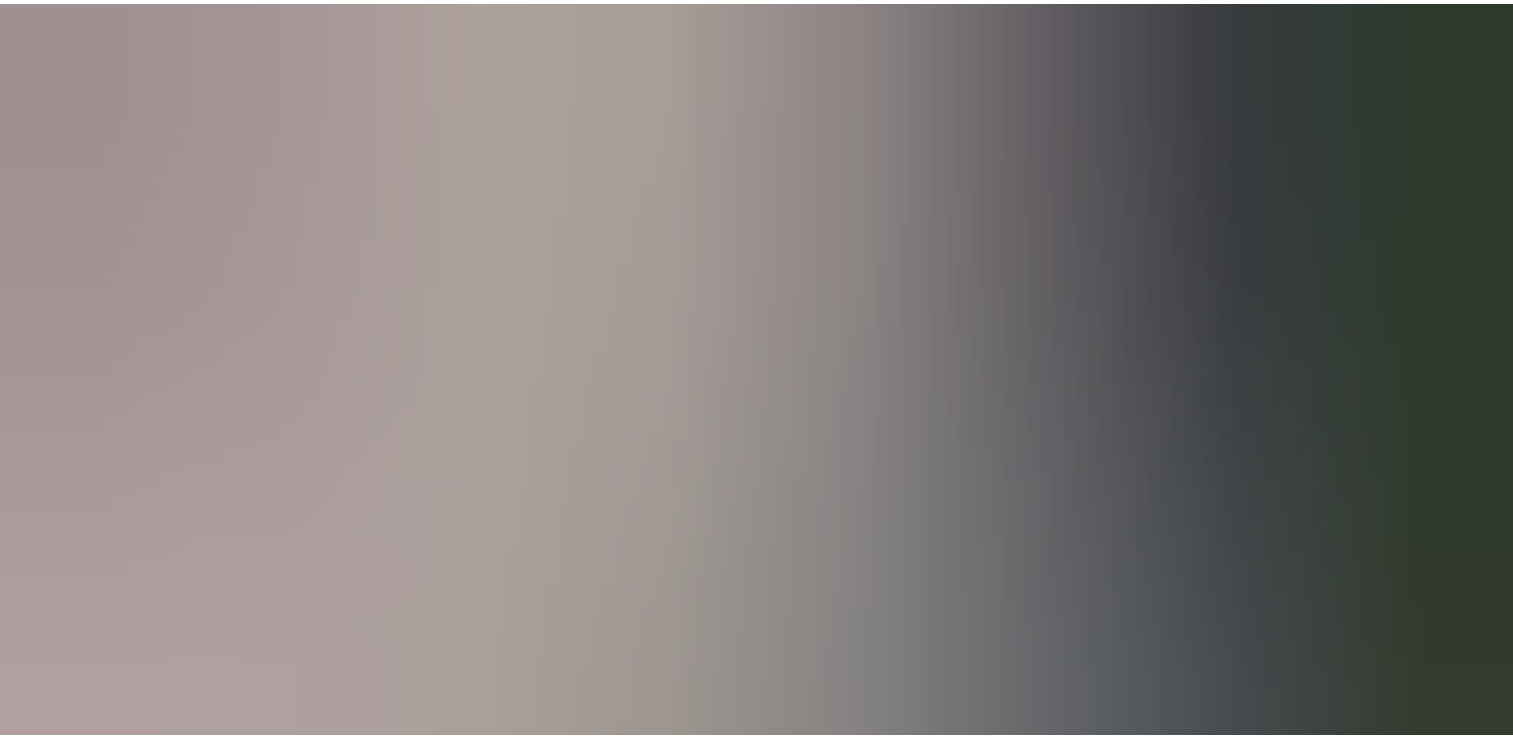 scroll, scrollTop: 131, scrollLeft: 0, axis: vertical 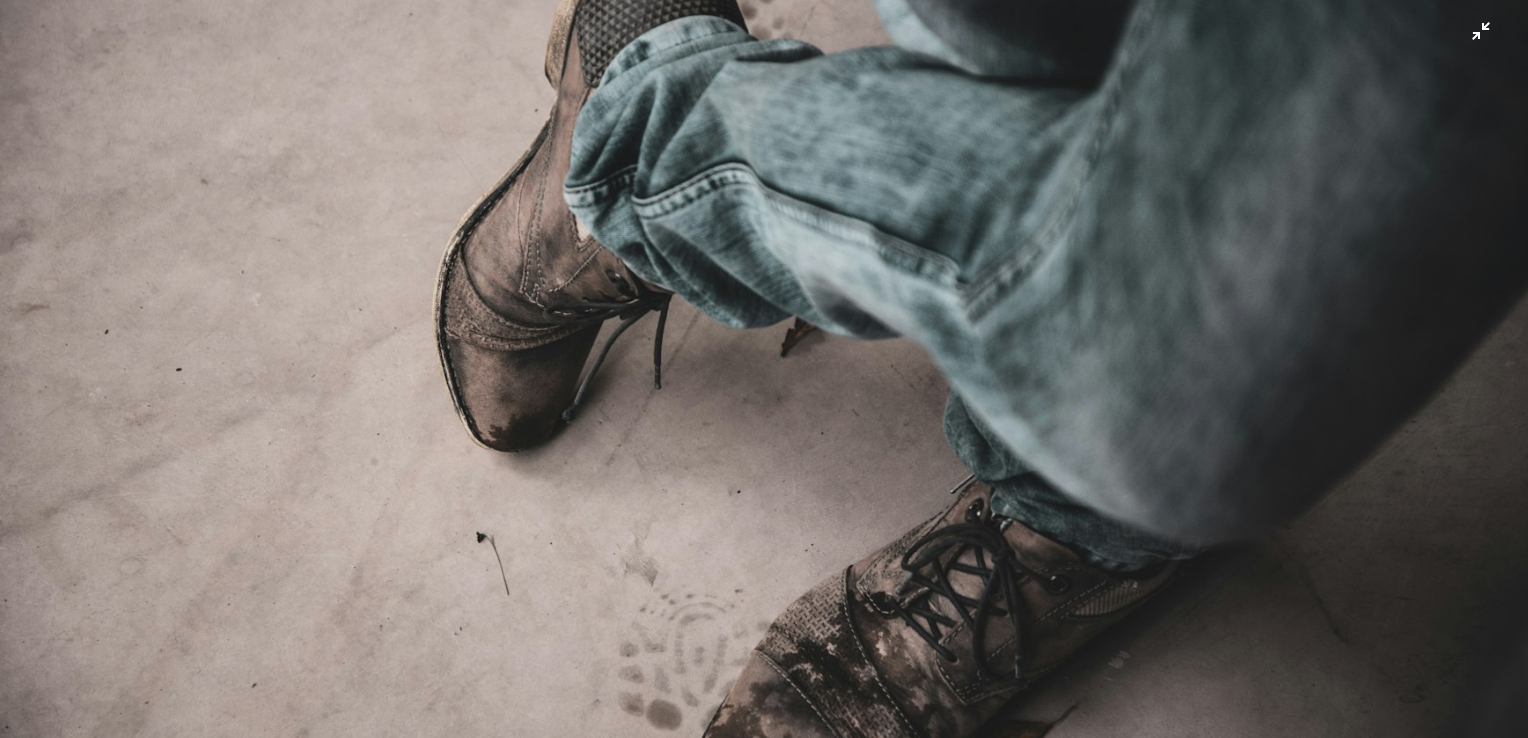 click at bounding box center [764, 378] 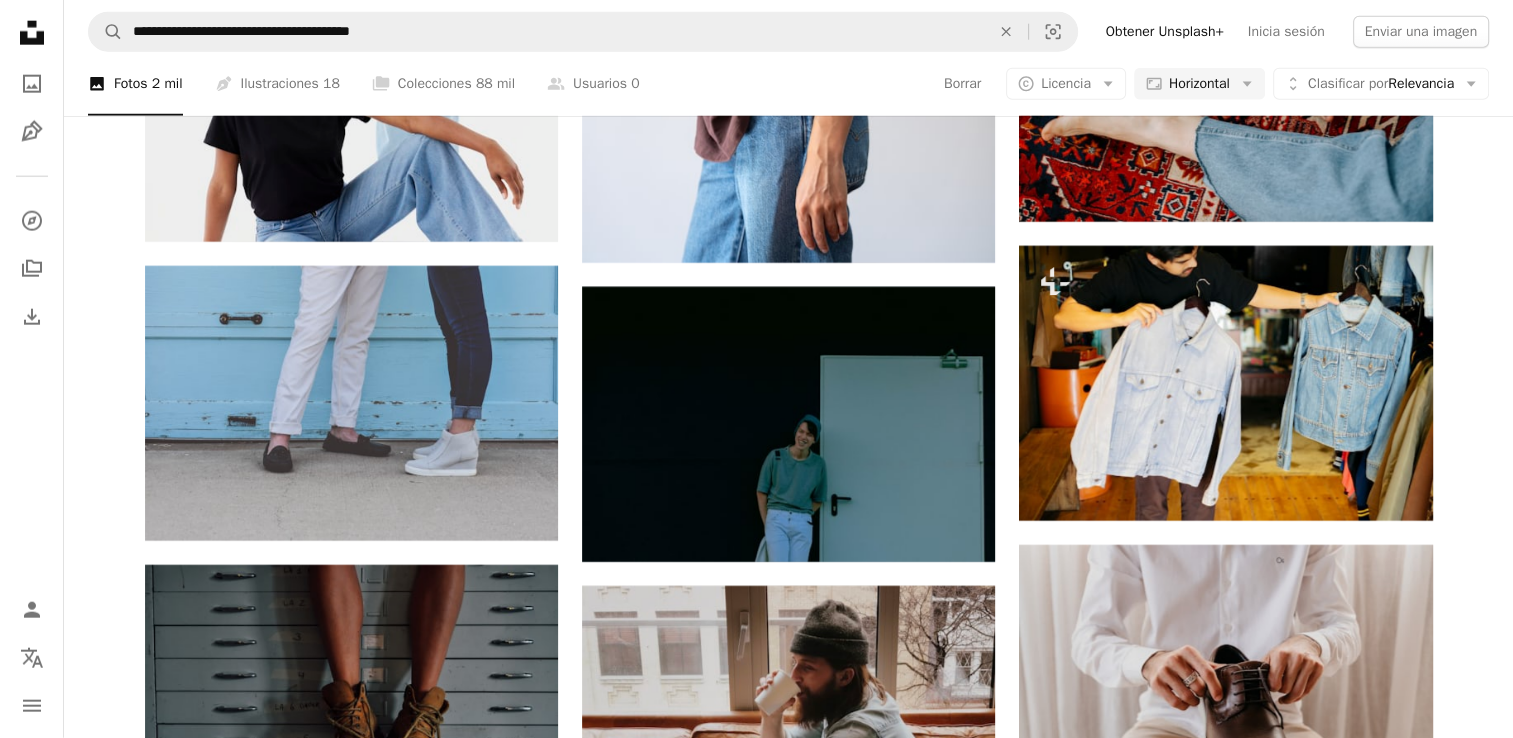 scroll, scrollTop: 20350, scrollLeft: 0, axis: vertical 